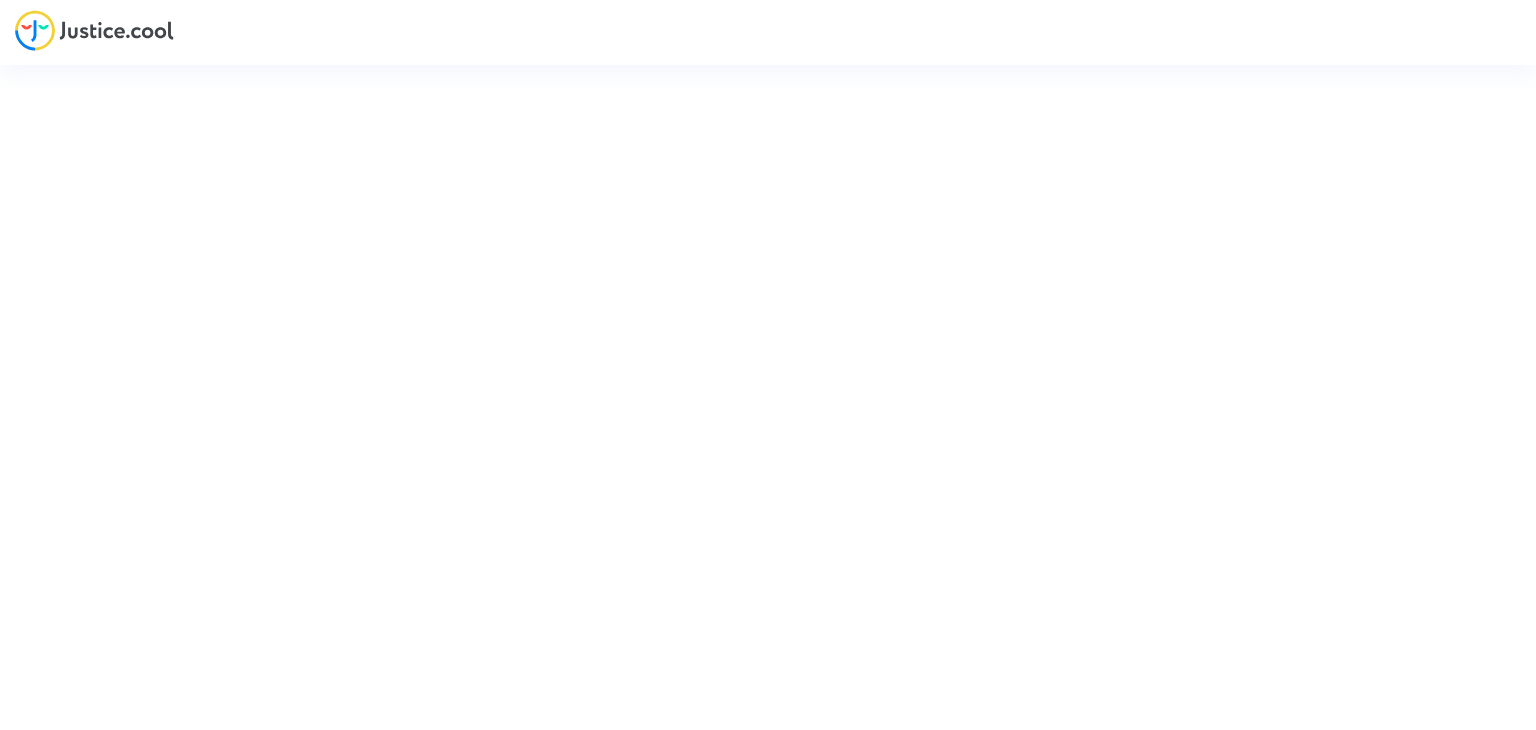 scroll, scrollTop: 0, scrollLeft: 0, axis: both 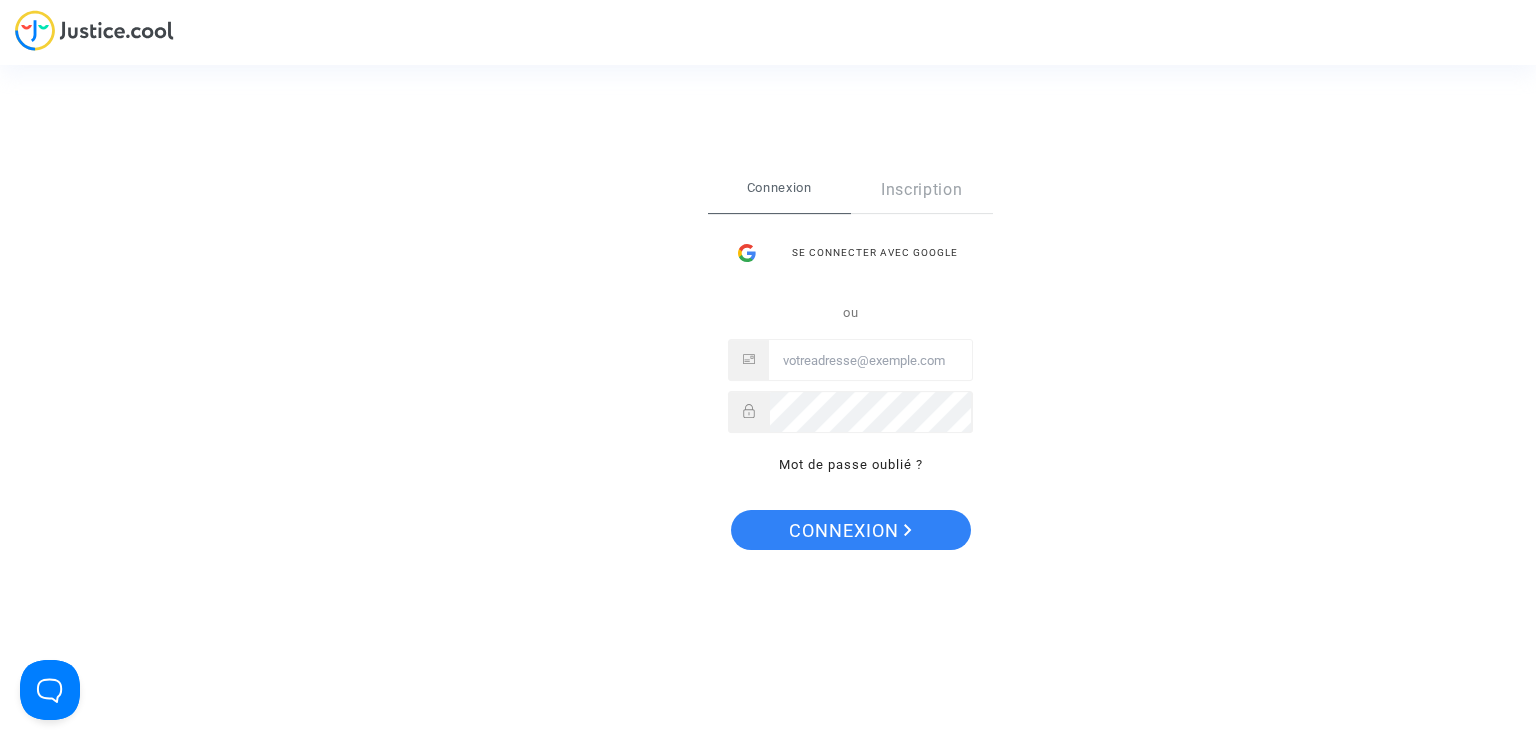 click at bounding box center (870, 361) 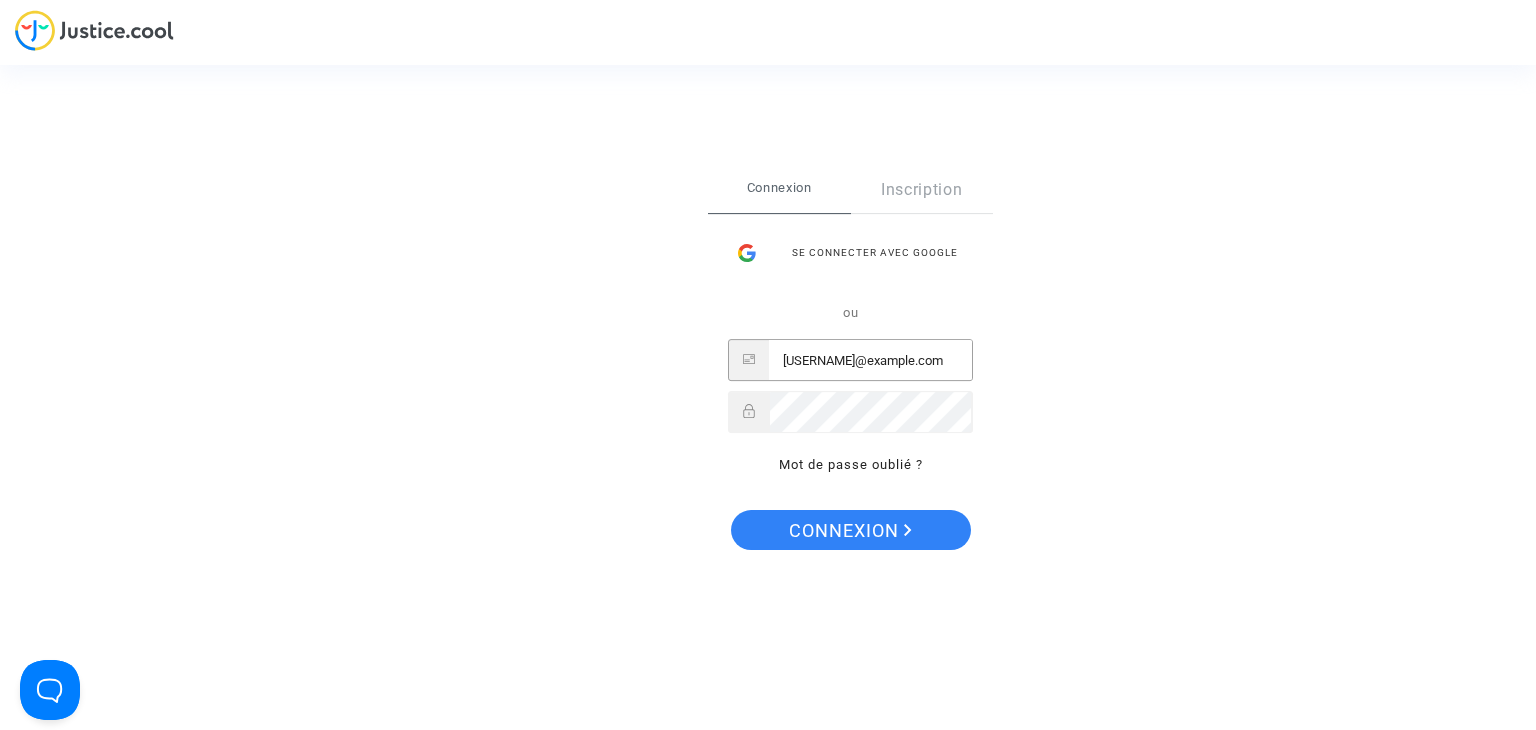 type on "[USERNAME]@example.com" 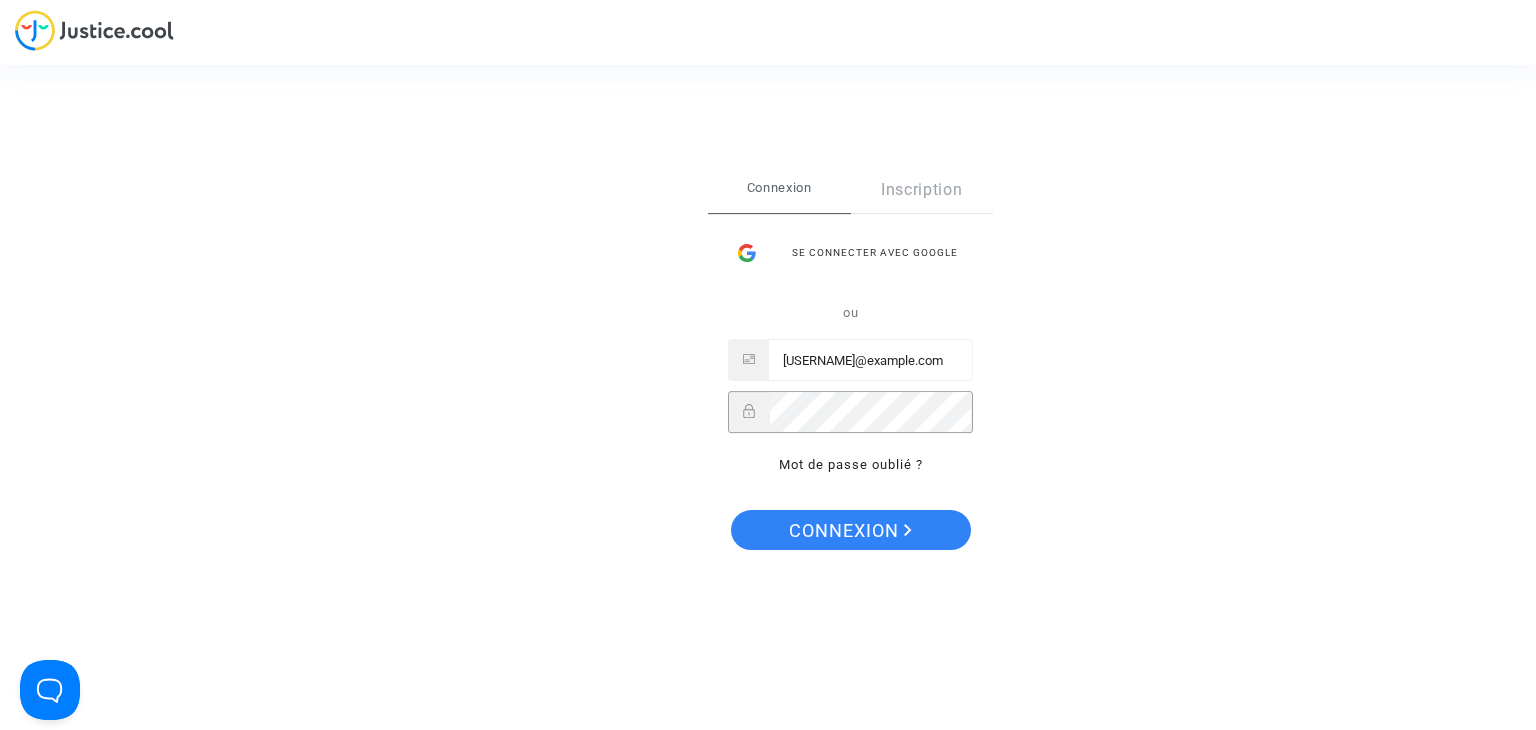 click on "Connexion" at bounding box center (851, 530) 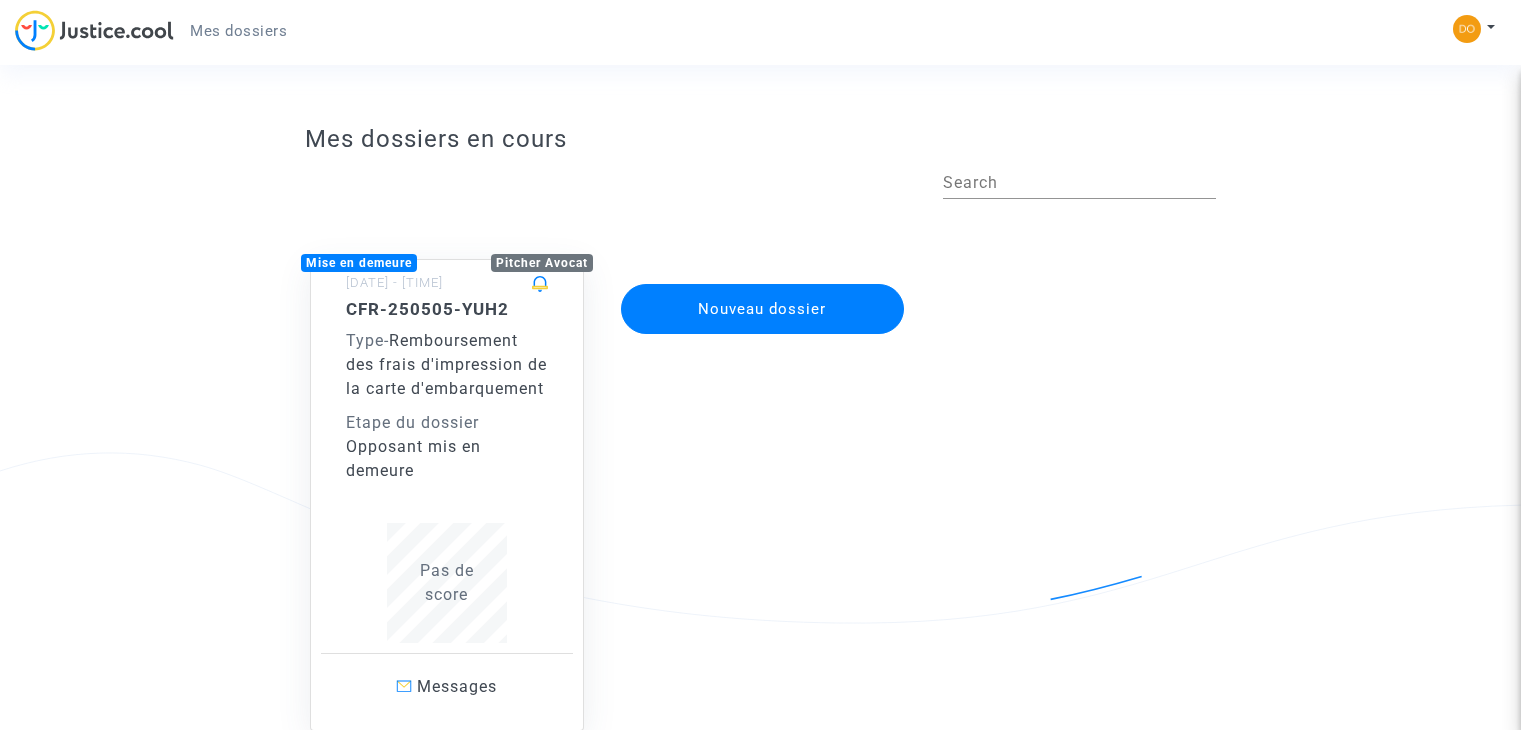 scroll, scrollTop: 0, scrollLeft: 0, axis: both 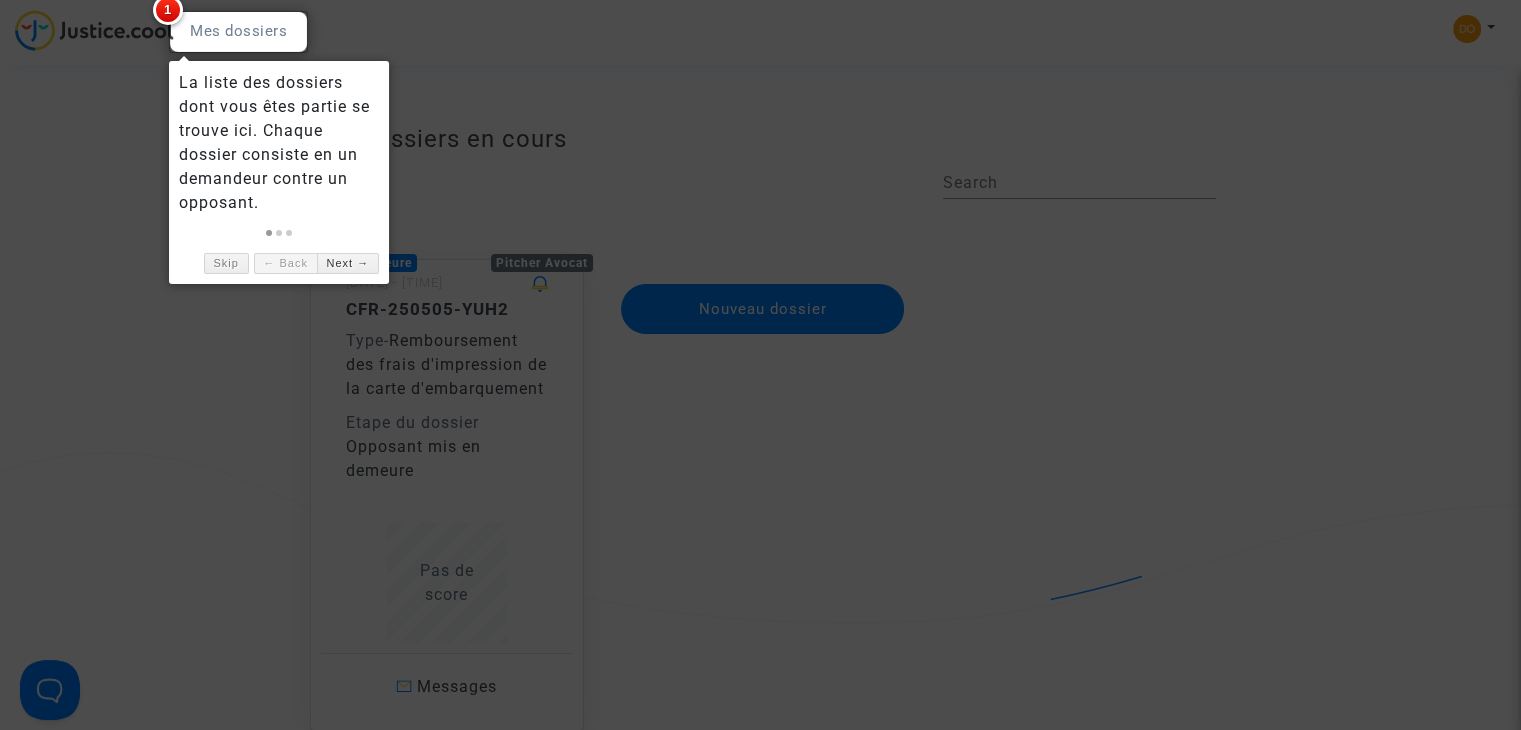 click at bounding box center (760, 365) 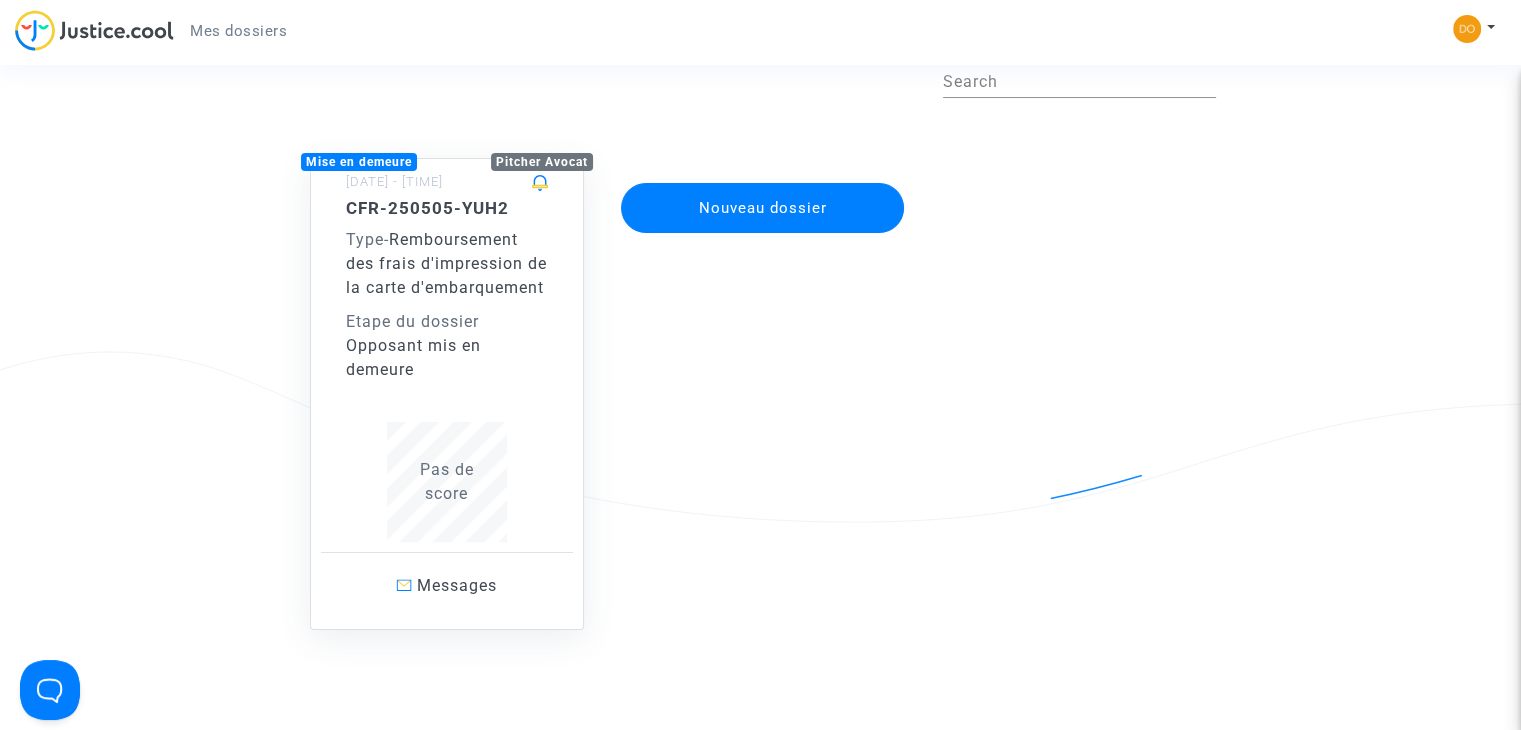 scroll, scrollTop: 100, scrollLeft: 0, axis: vertical 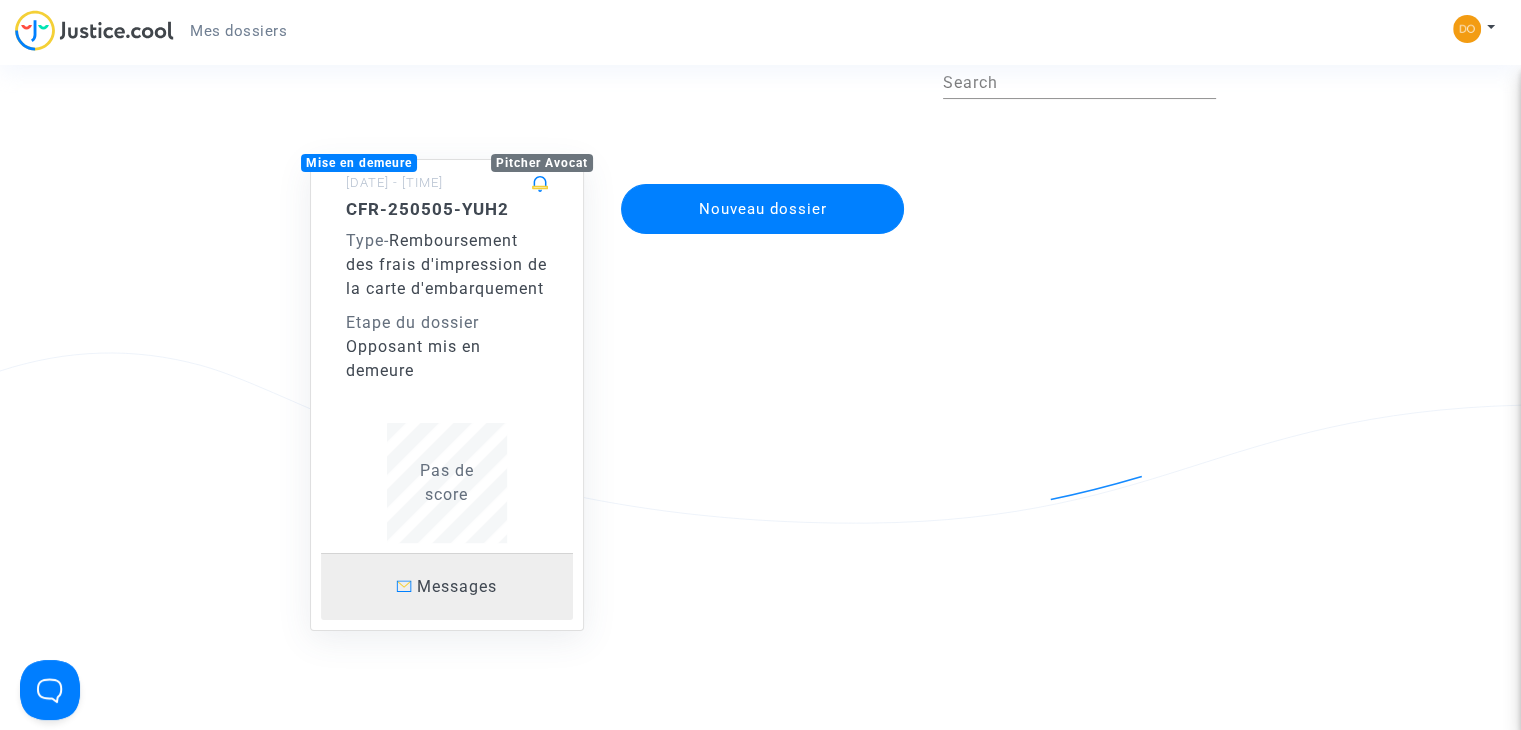 click on "Messages" at bounding box center [457, 586] 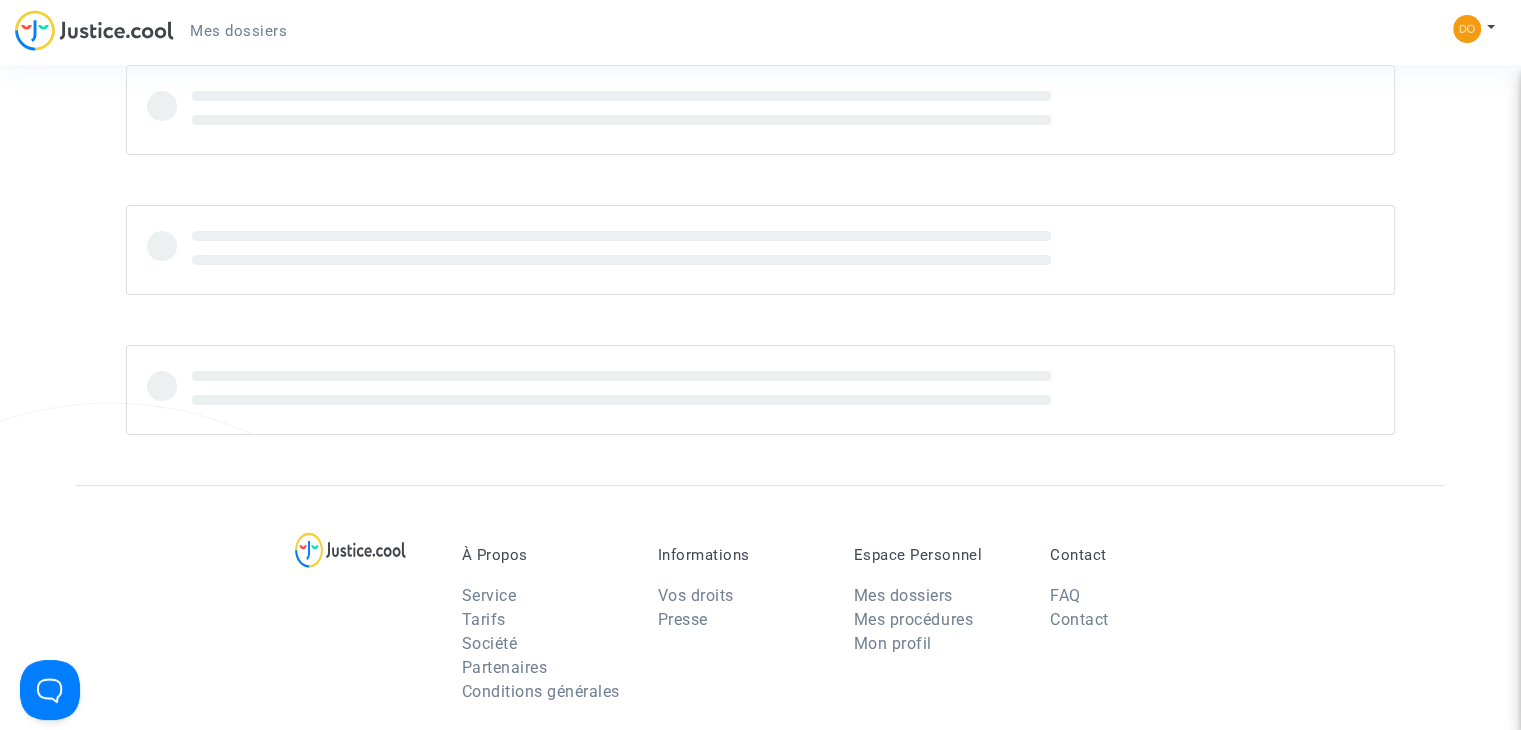scroll, scrollTop: 100, scrollLeft: 0, axis: vertical 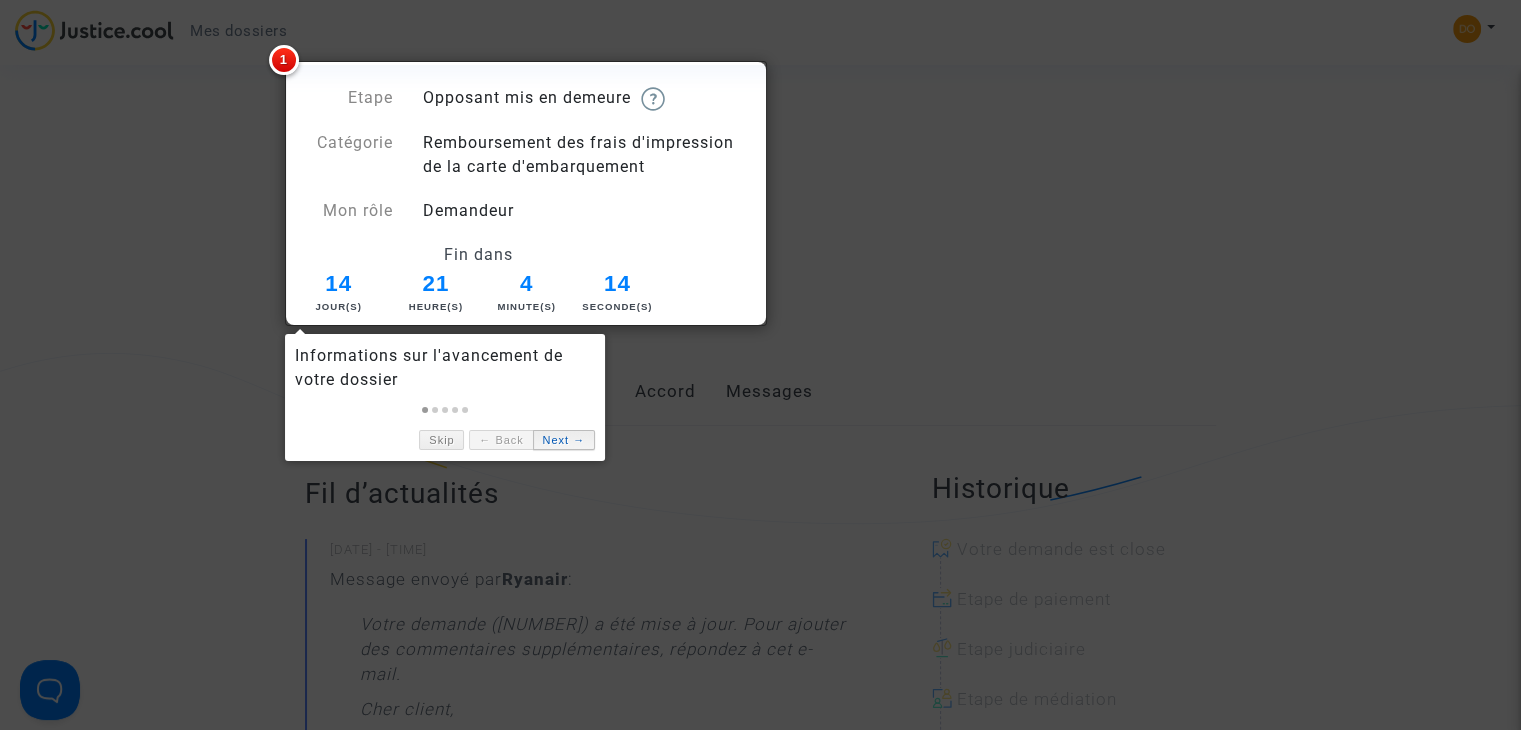 click on "Next →" at bounding box center (564, 440) 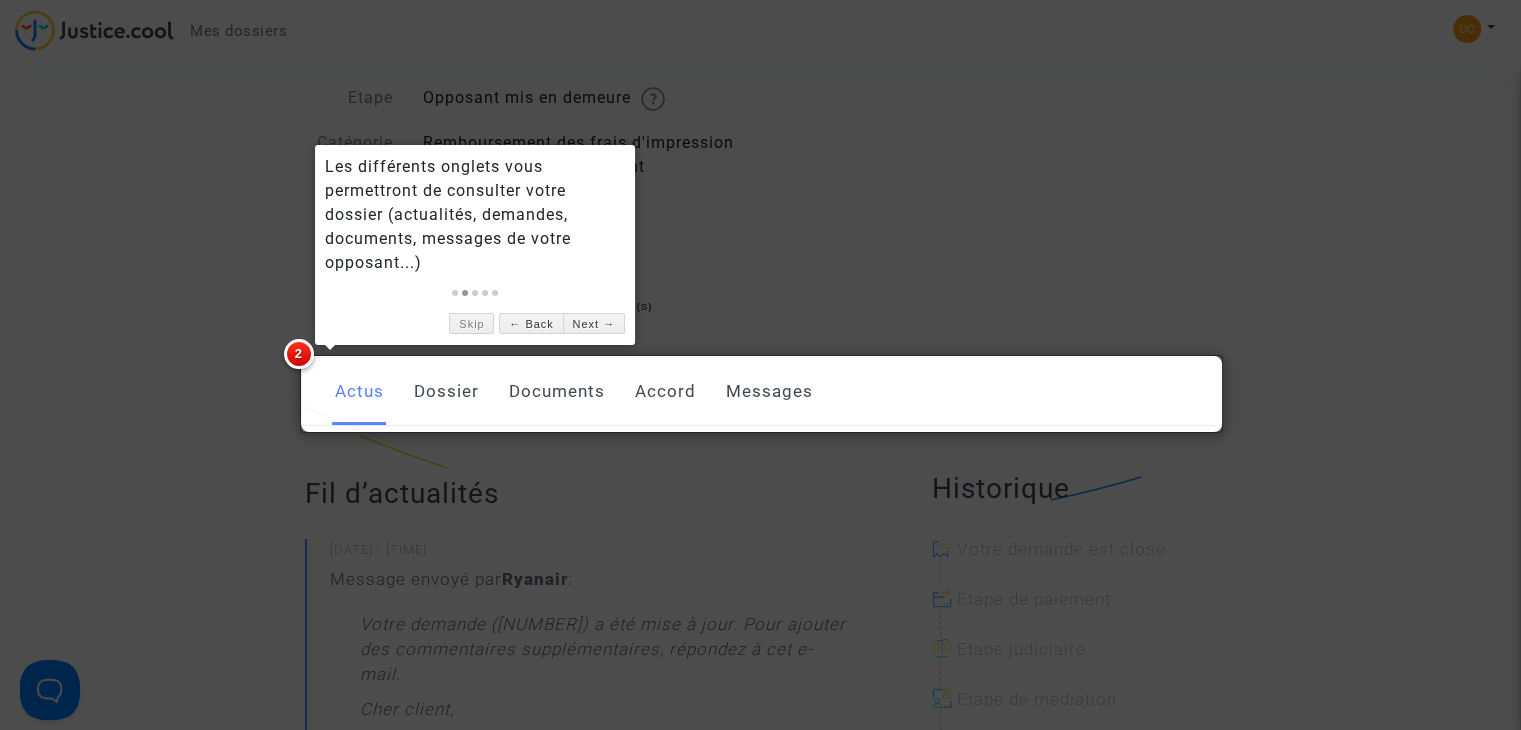 click at bounding box center [760, 365] 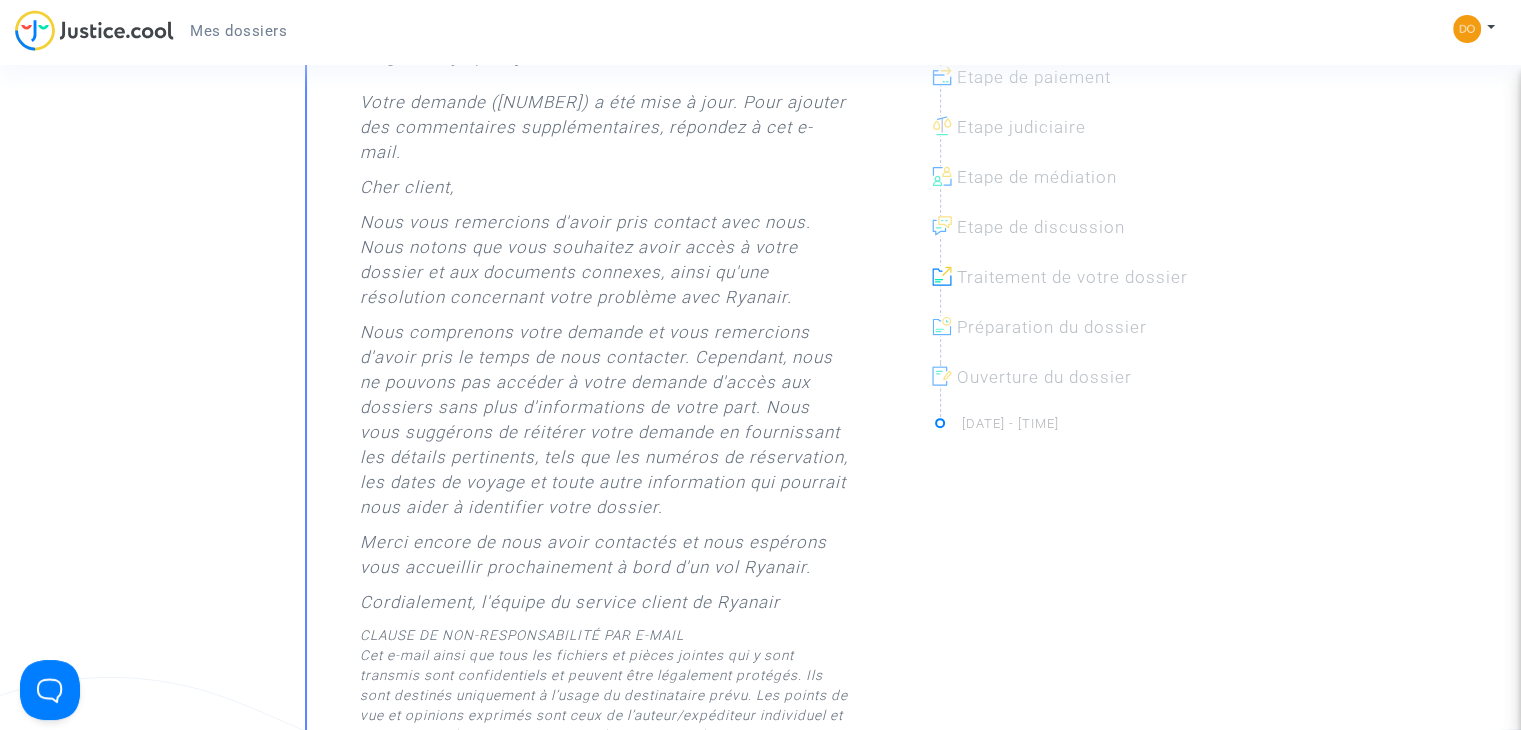 scroll, scrollTop: 200, scrollLeft: 0, axis: vertical 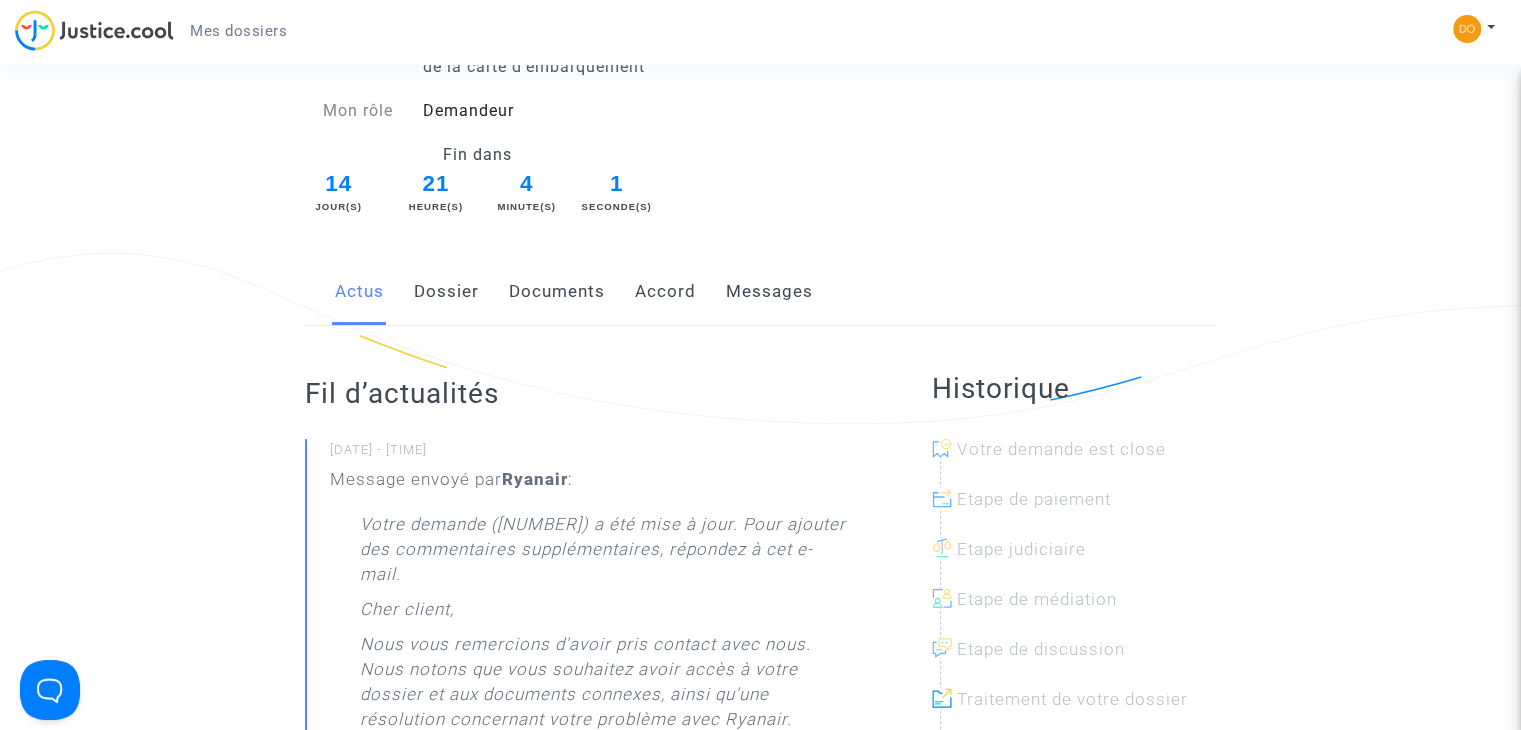 click on "Messages" at bounding box center (769, 292) 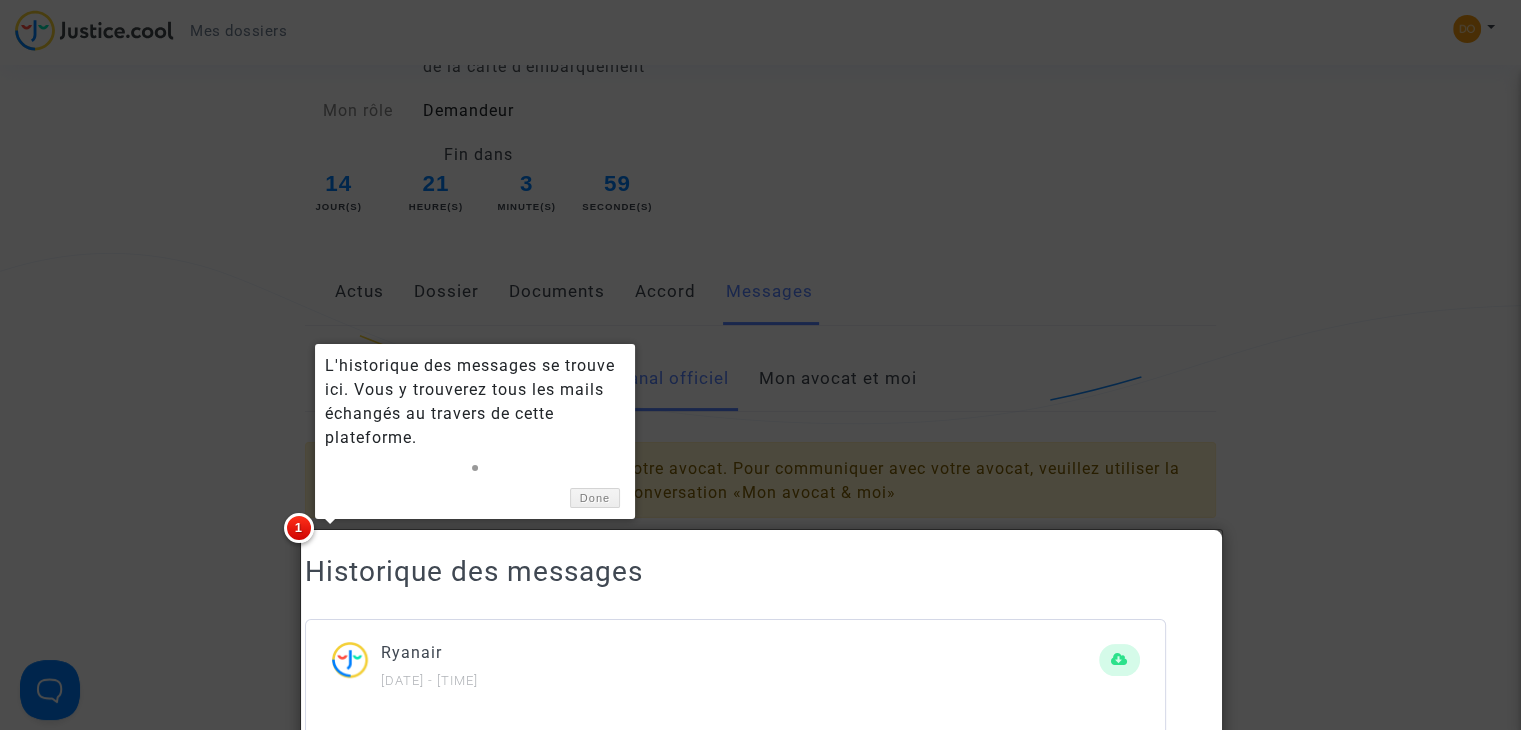 scroll, scrollTop: 236, scrollLeft: 0, axis: vertical 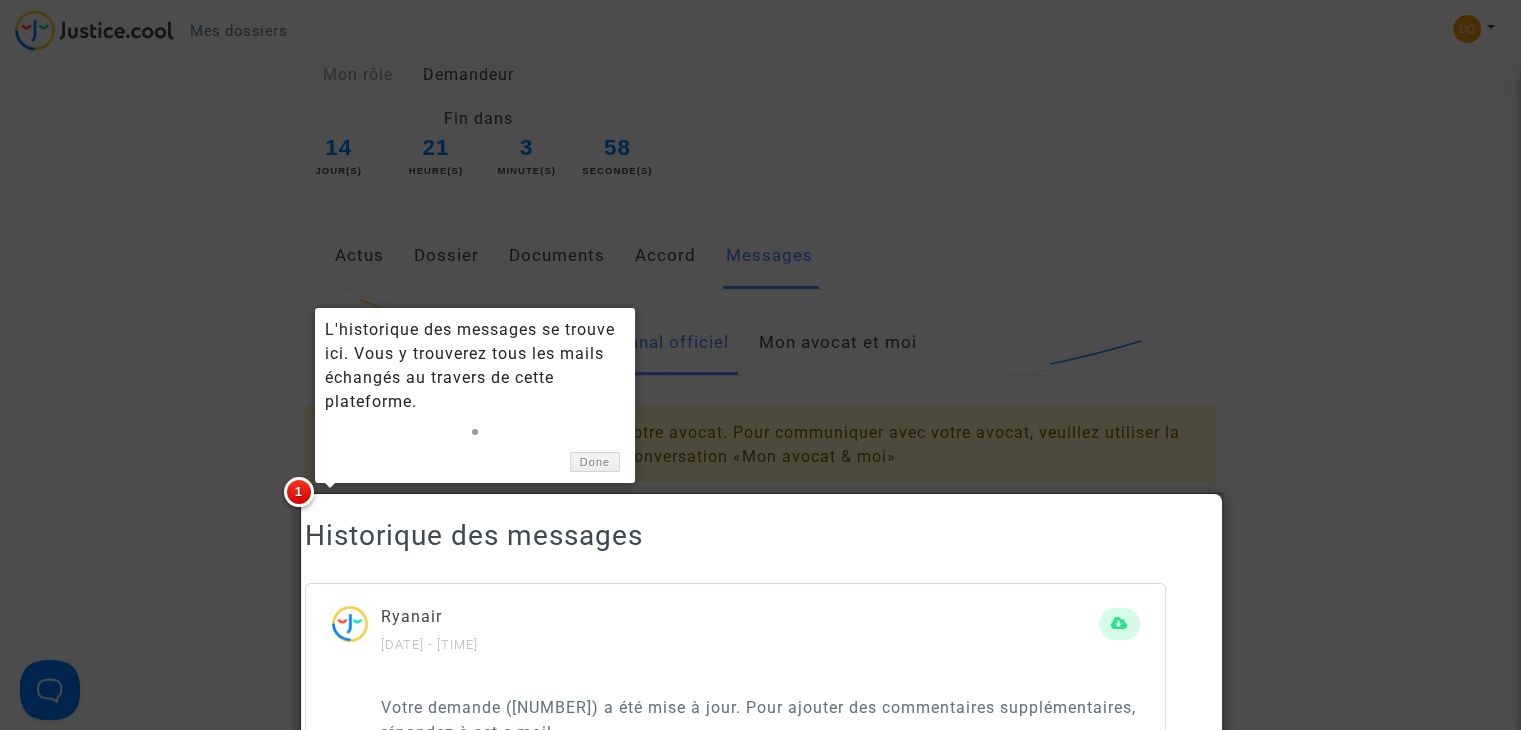click at bounding box center [760, 365] 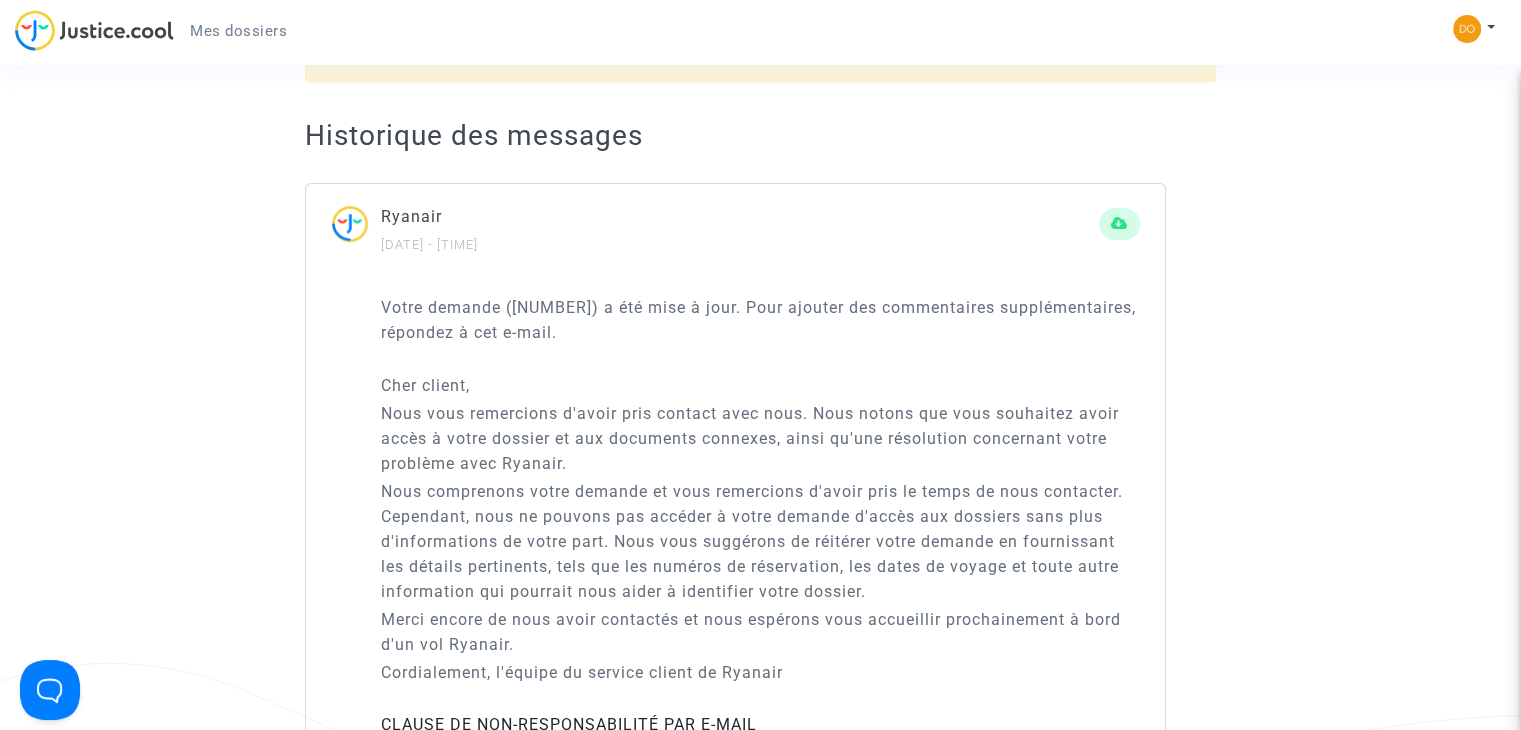 scroll, scrollTop: 136, scrollLeft: 0, axis: vertical 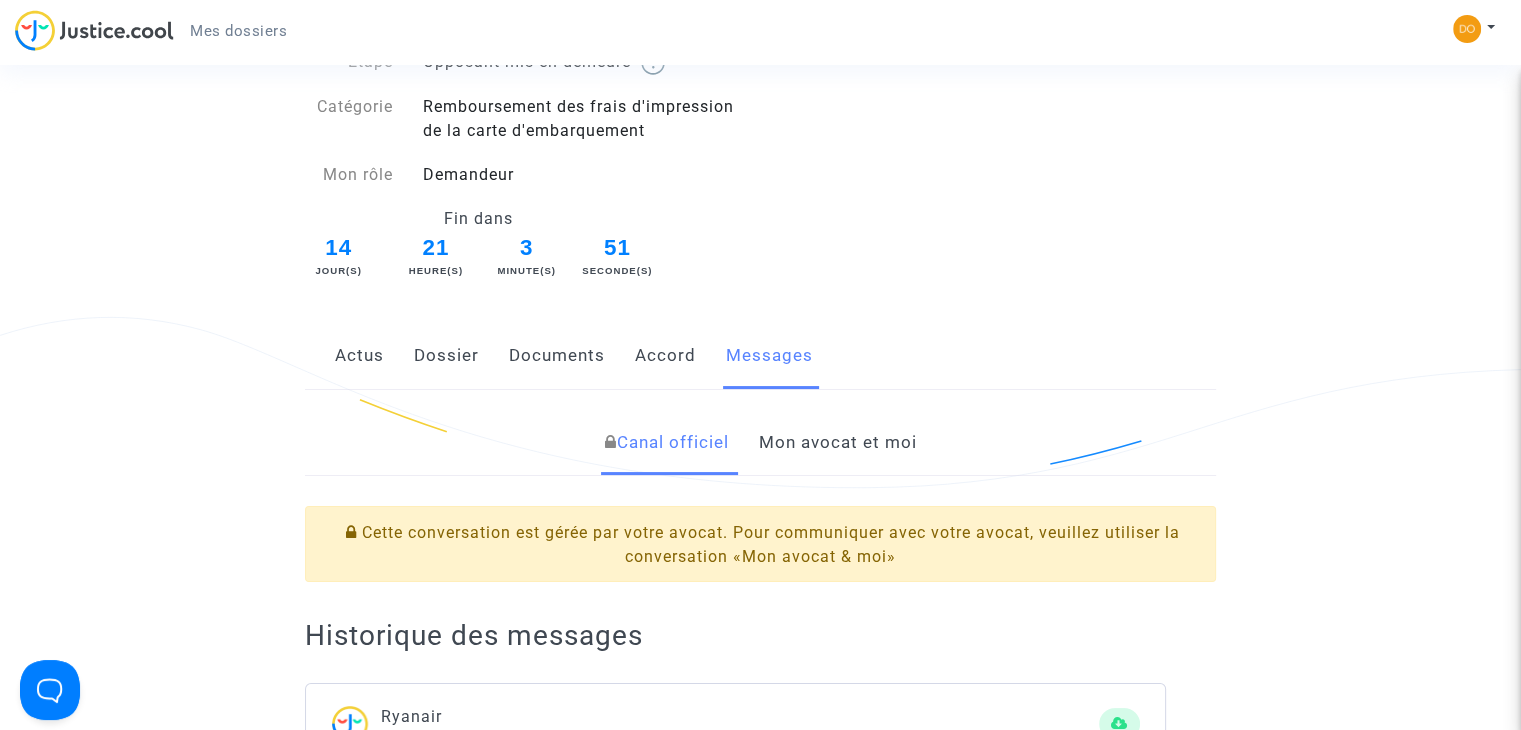 click on "Mon avocat et moi" at bounding box center (837, 443) 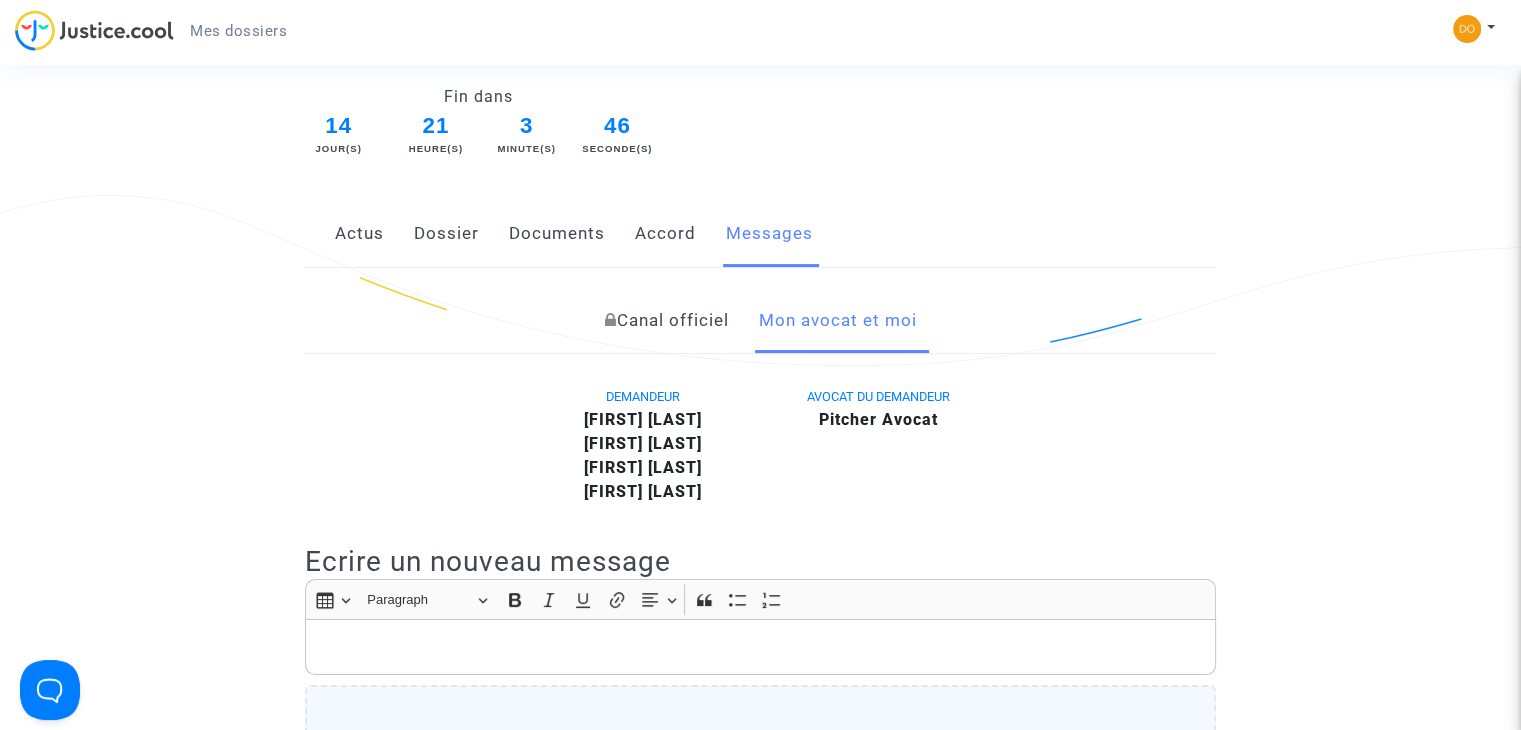 scroll, scrollTop: 236, scrollLeft: 0, axis: vertical 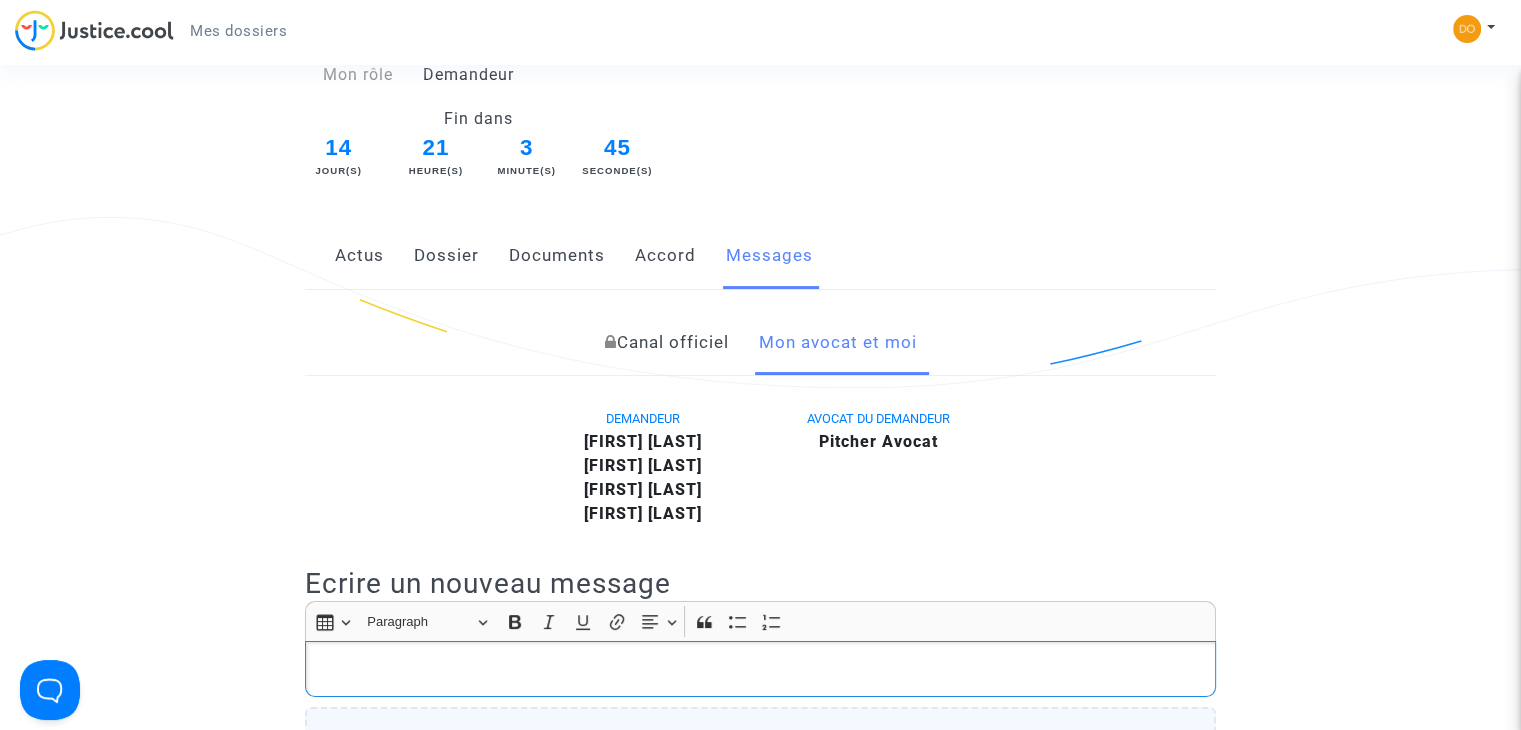 click at bounding box center (760, 669) 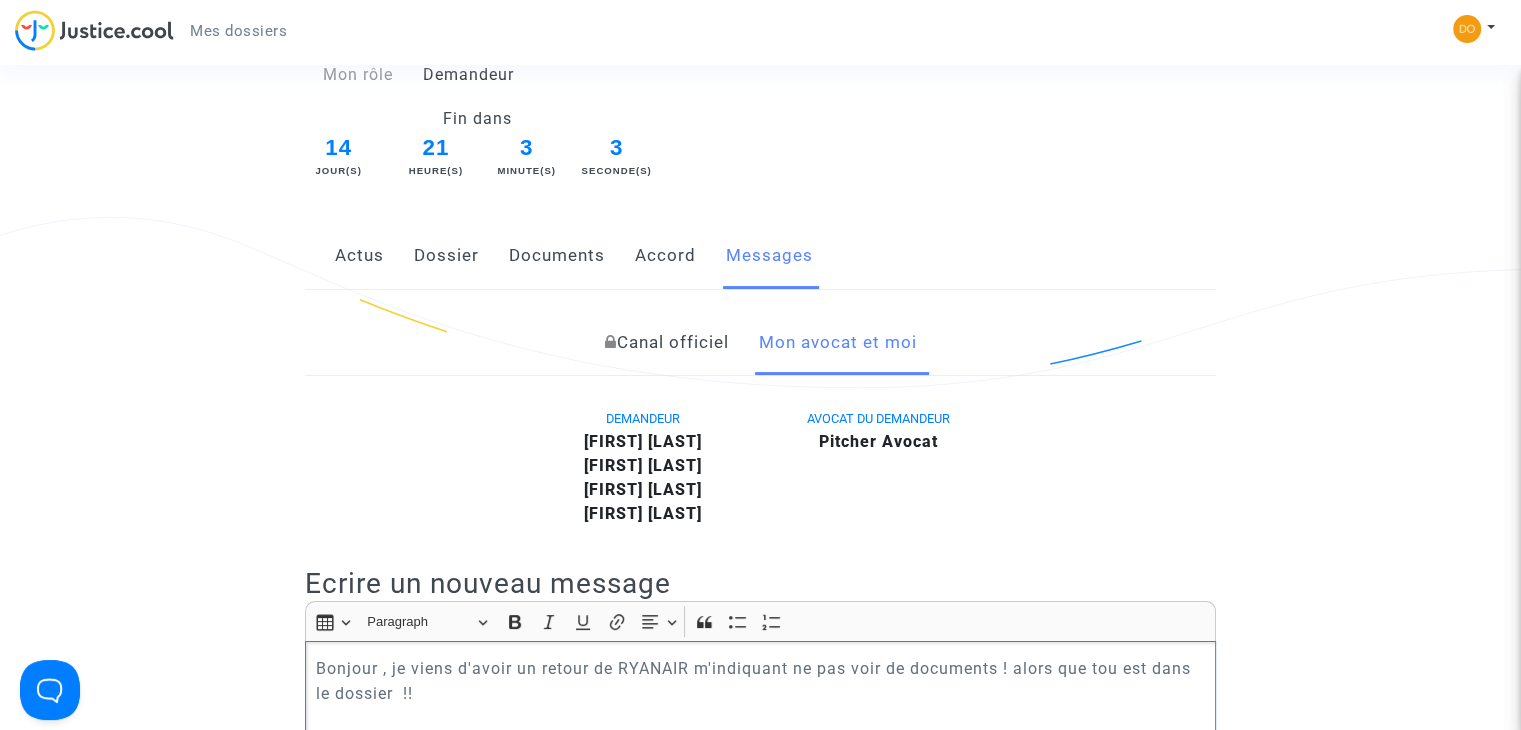 scroll, scrollTop: 260, scrollLeft: 0, axis: vertical 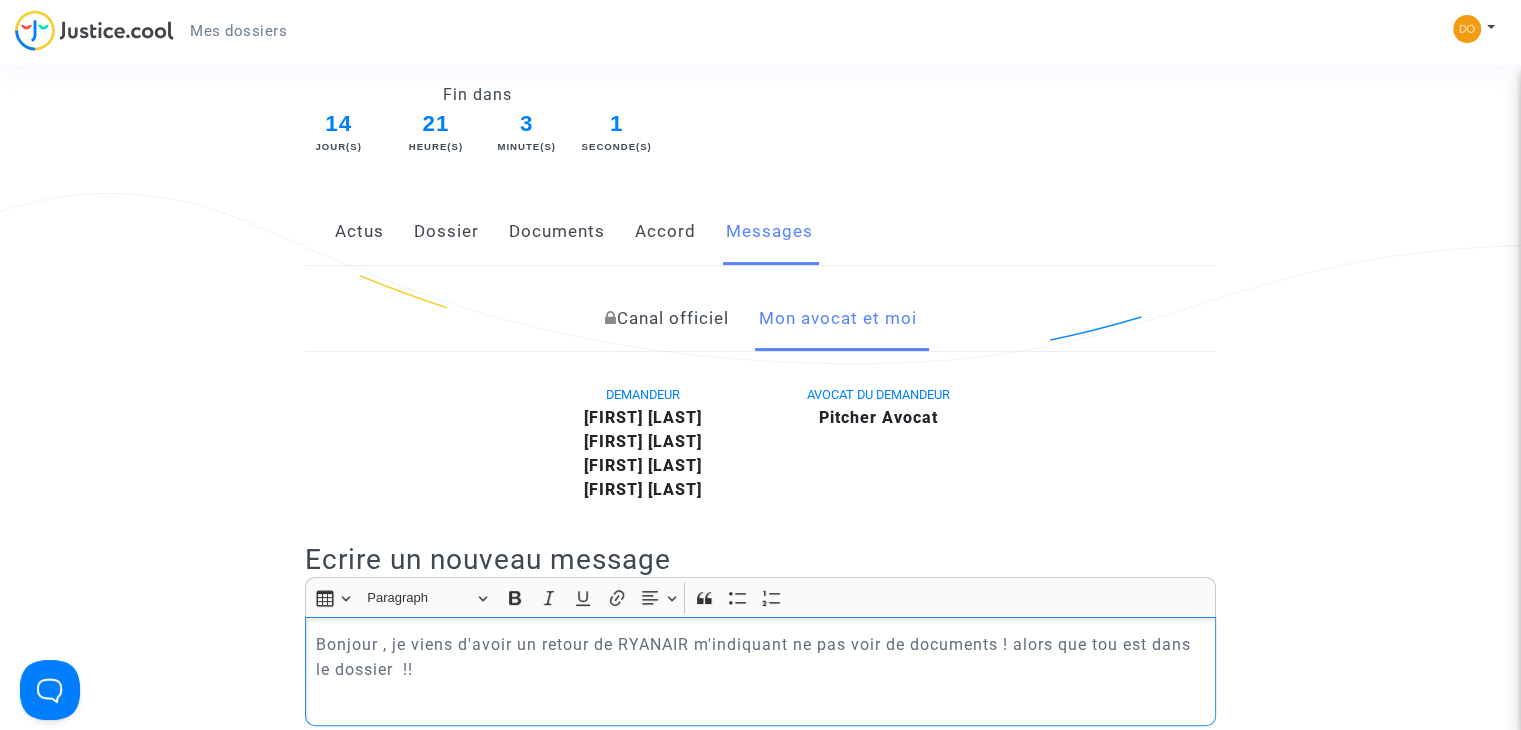 click on "Bonjour , je viens d'avoir un retour de RYANAIR m'indiquant ne pas voir de documents ! alors que tou est dans le dossier  !!" at bounding box center [761, 657] 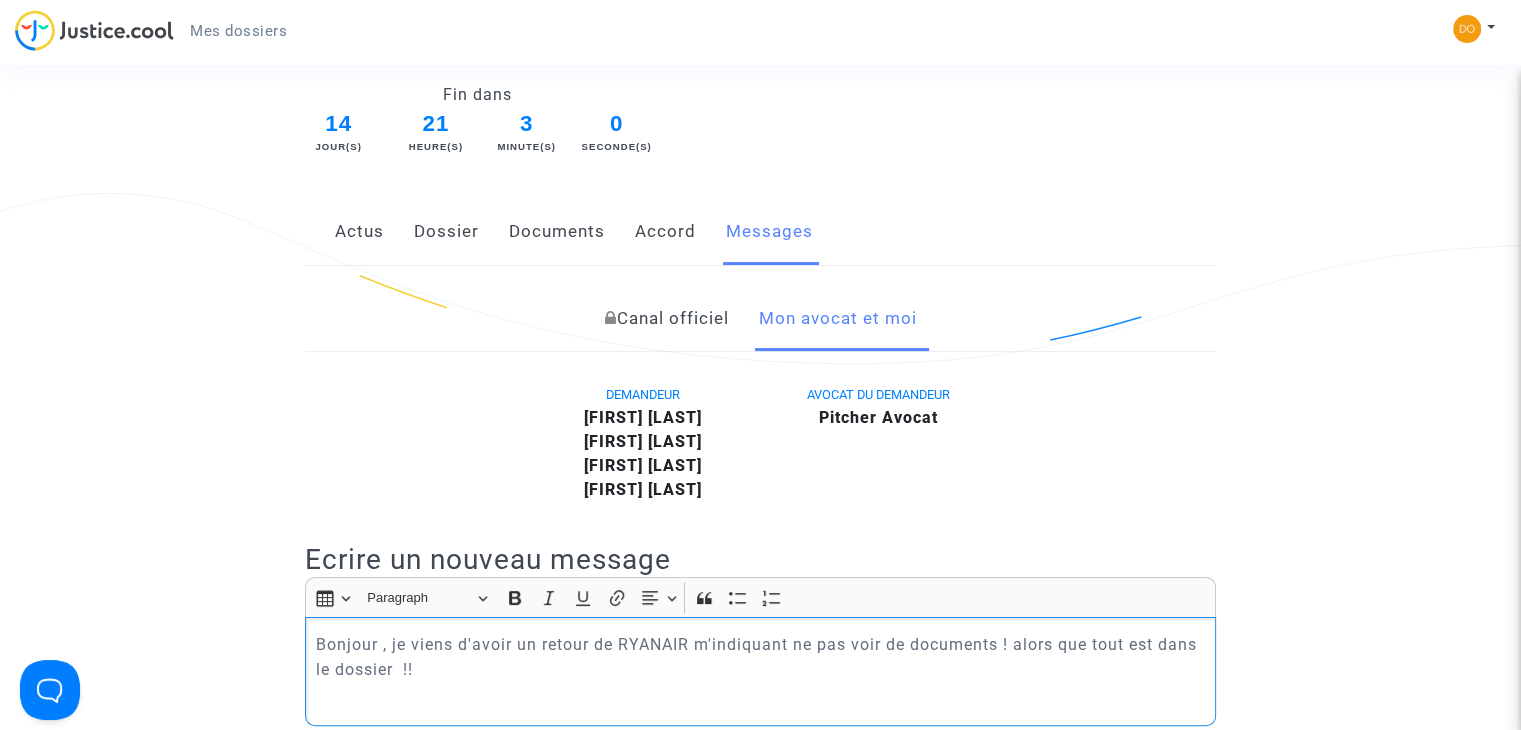 click on "Bonjour , je viens d'avoir un retour de RYANAIR m'indiquant ne pas voir de documents ! alors que tout est dans le dossier  !!" at bounding box center [761, 657] 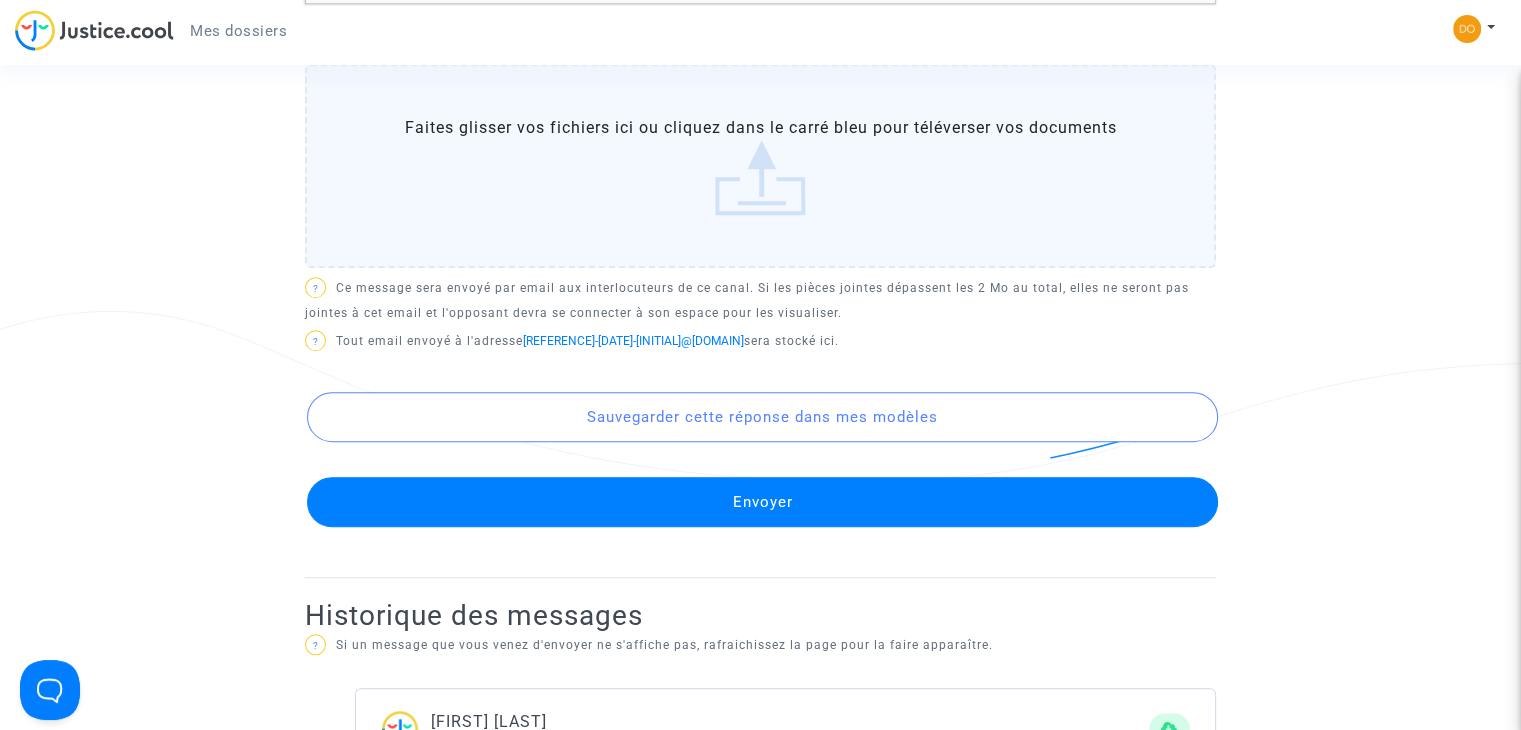 scroll, scrollTop: 1188, scrollLeft: 0, axis: vertical 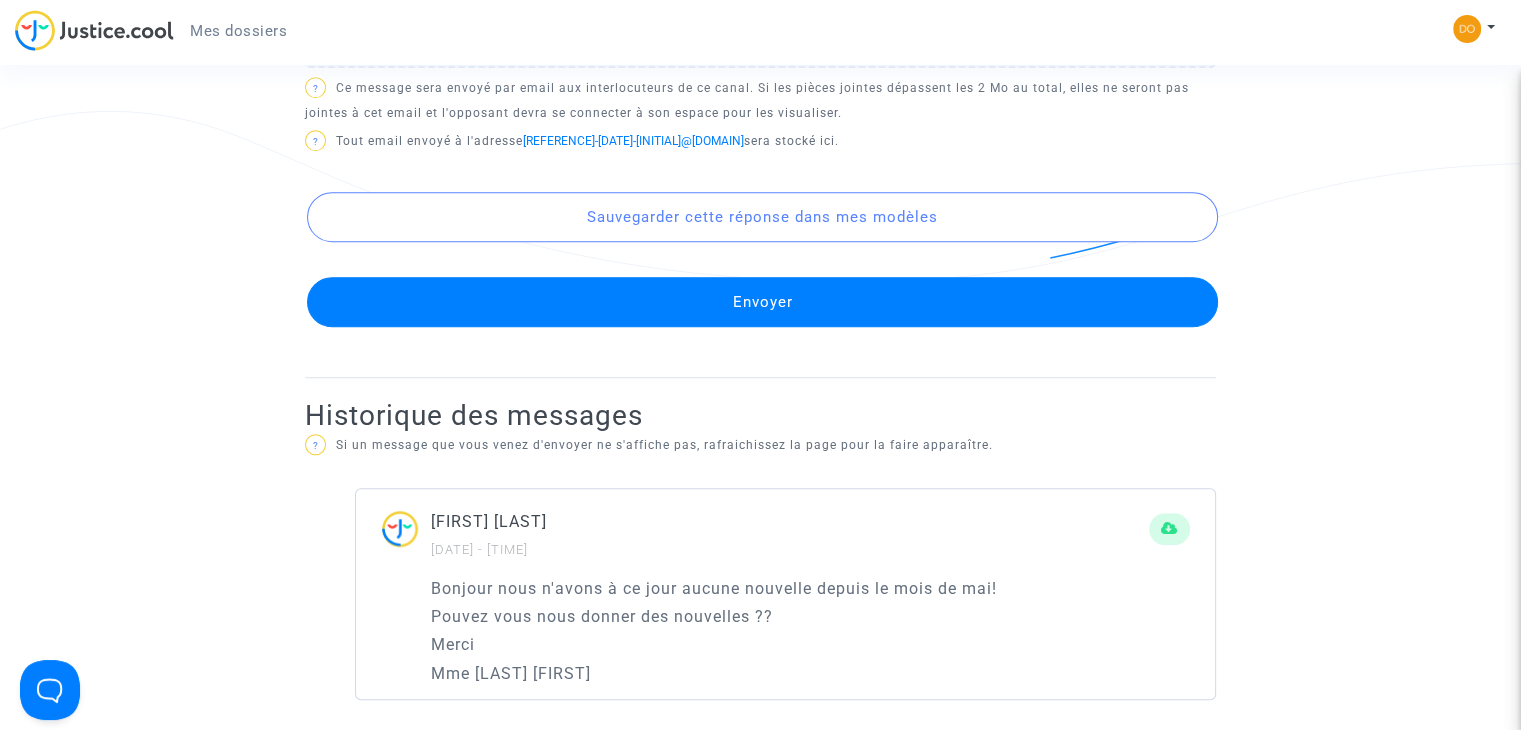 click on "Envoyer" at bounding box center [762, 302] 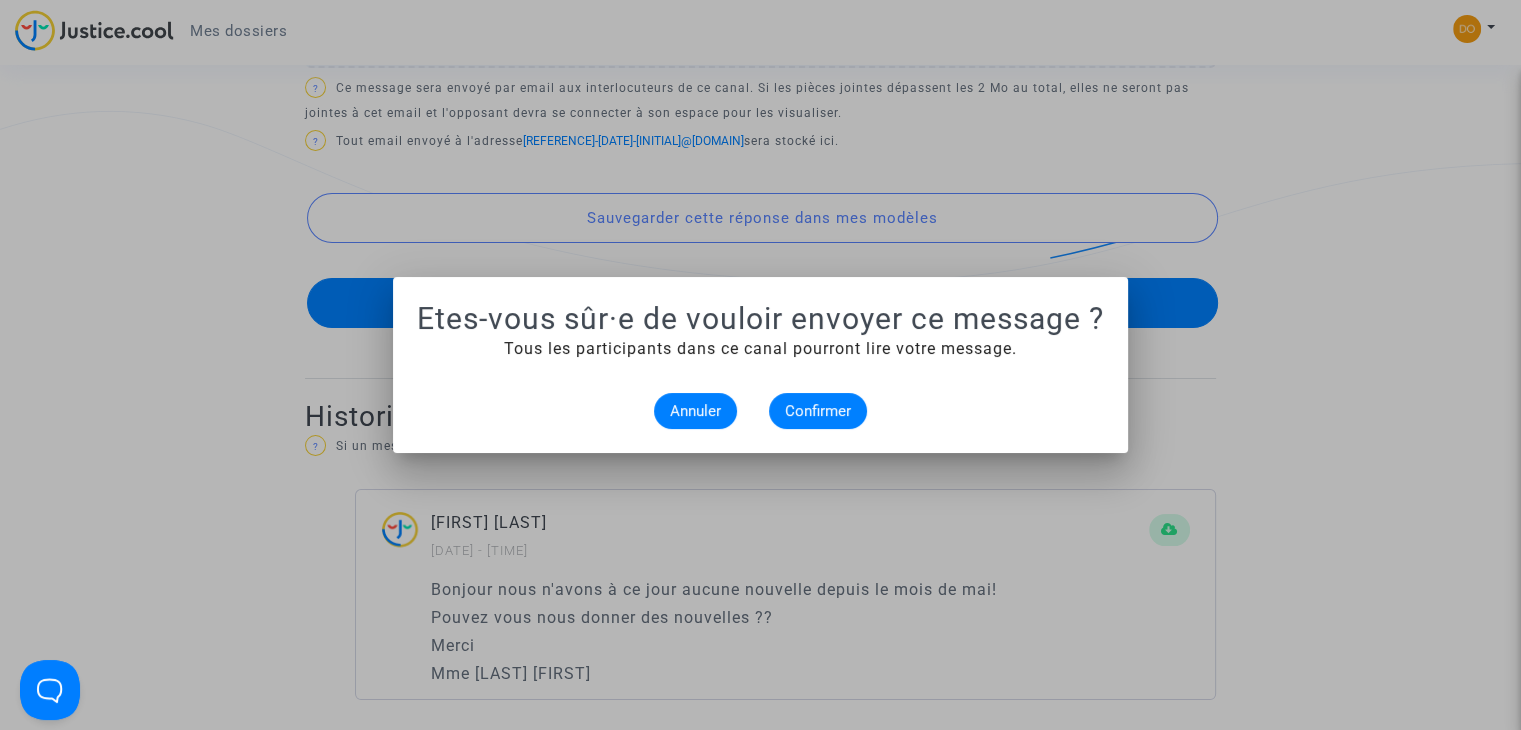 scroll, scrollTop: 0, scrollLeft: 0, axis: both 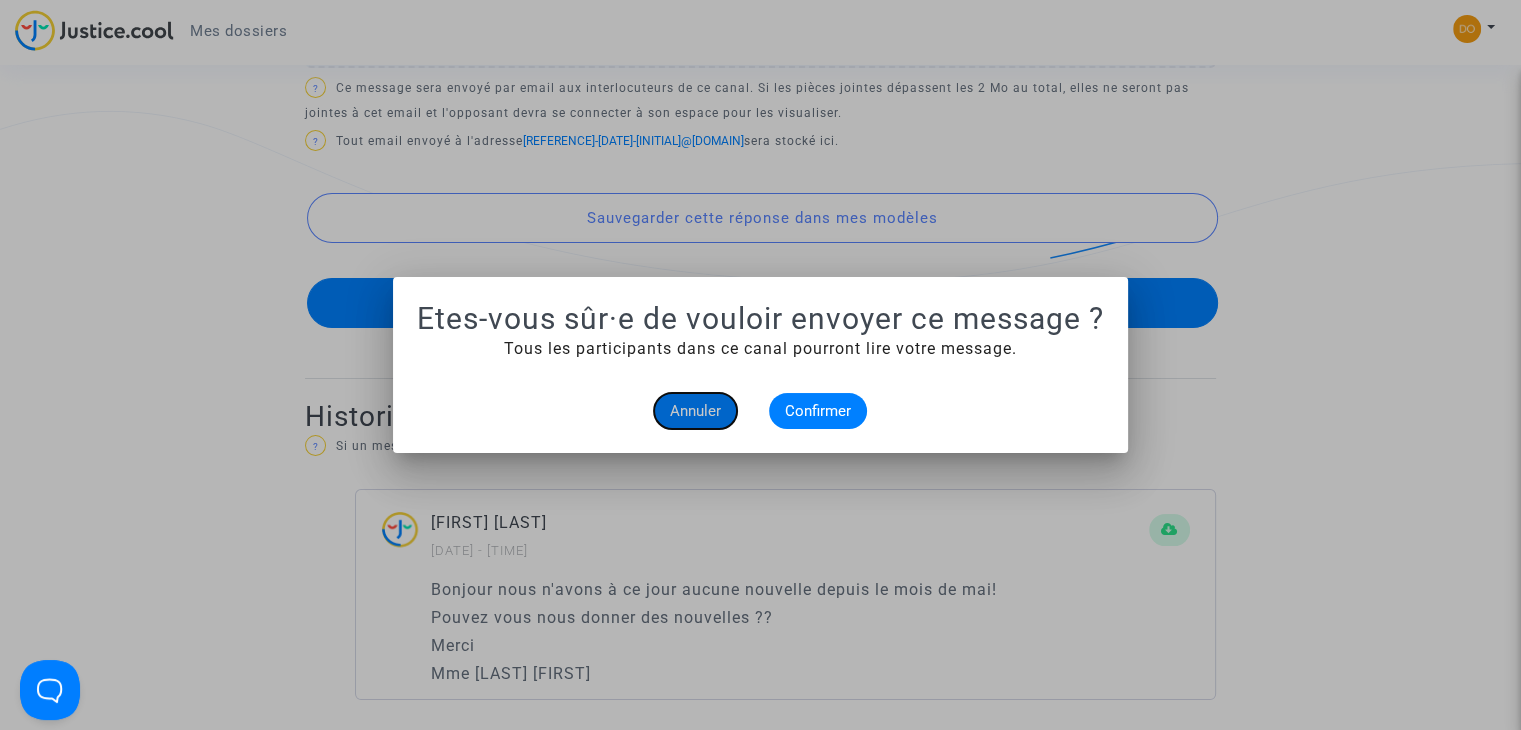 click on "Annuler" at bounding box center (695, 411) 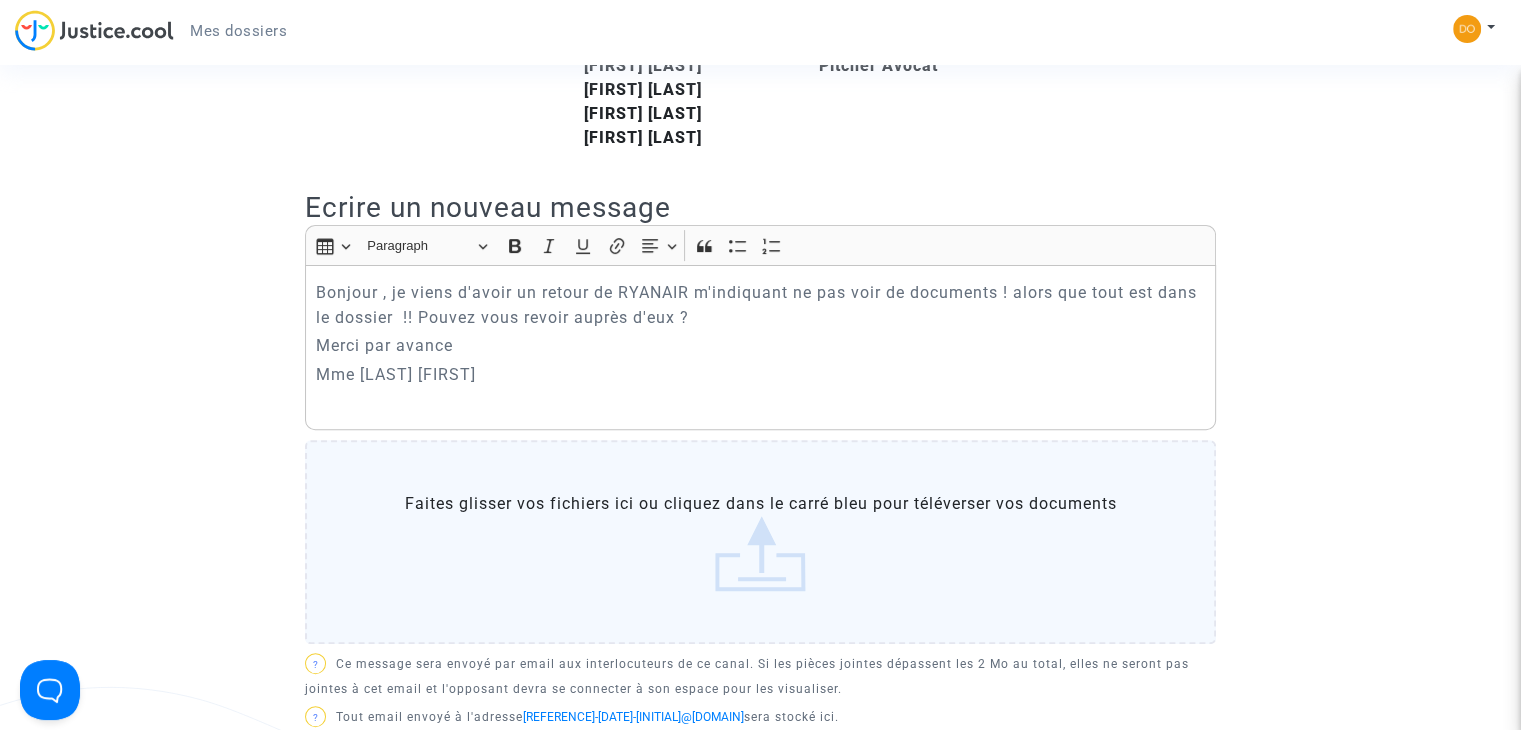 scroll, scrollTop: 488, scrollLeft: 0, axis: vertical 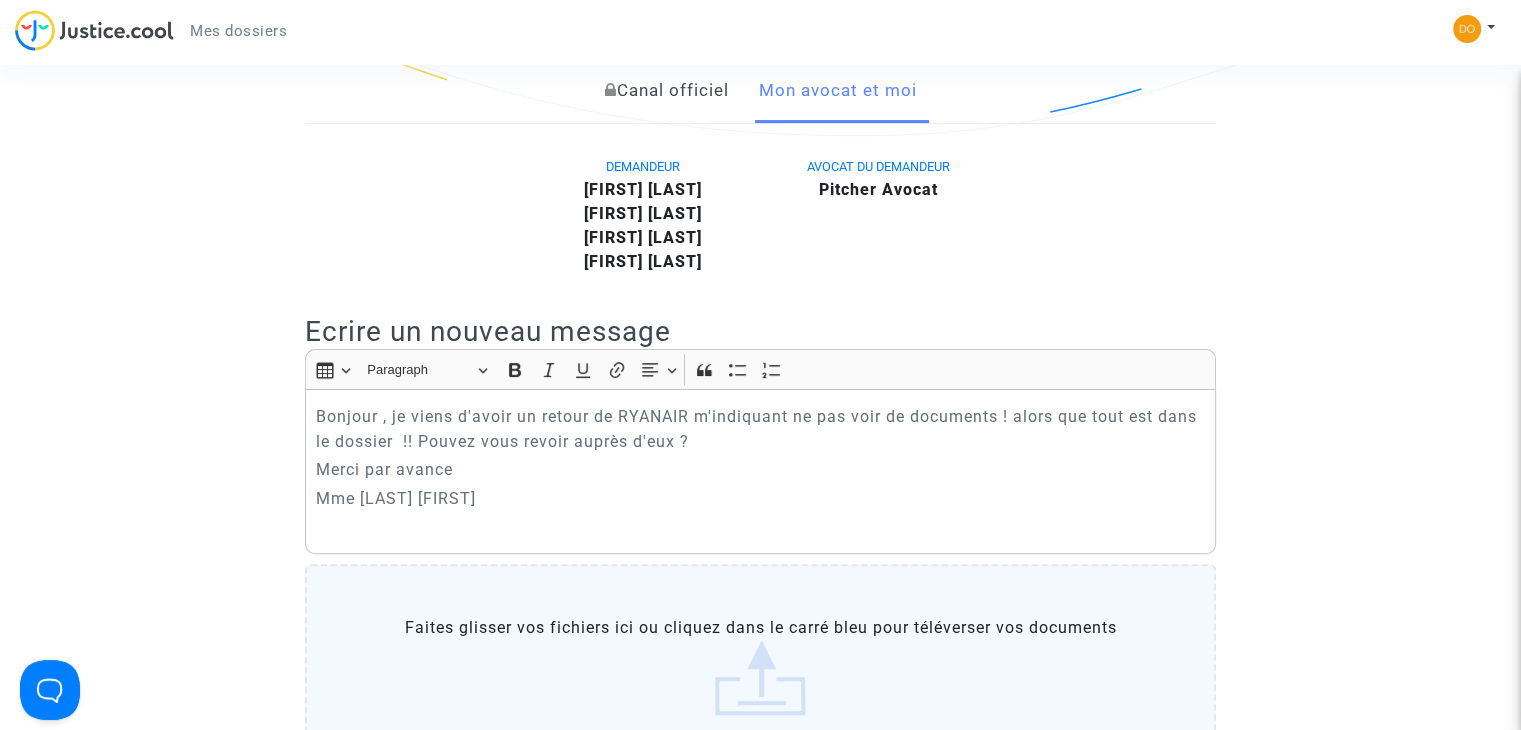 click on "Canal officiel" at bounding box center (666, 91) 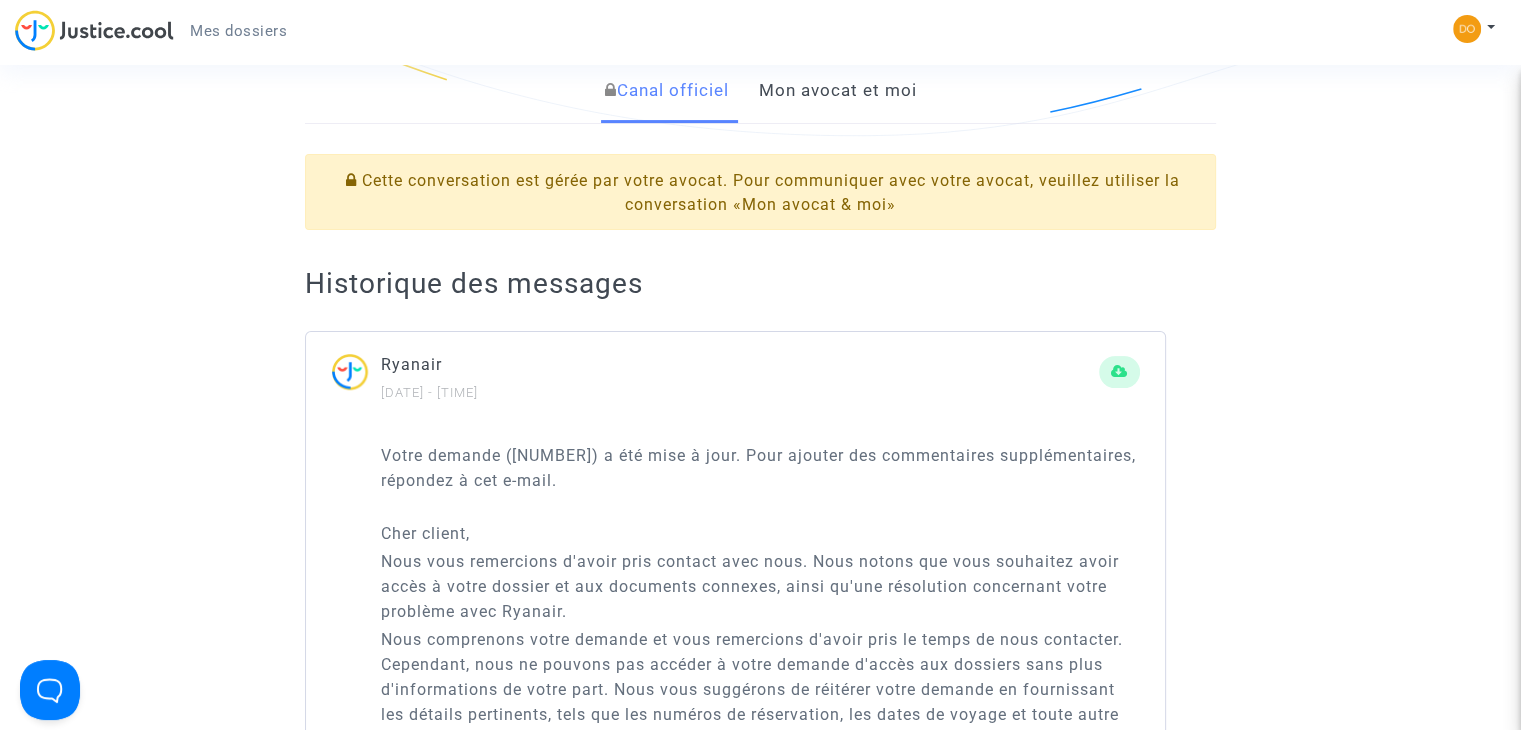 click on "Mon avocat et moi" at bounding box center (837, 91) 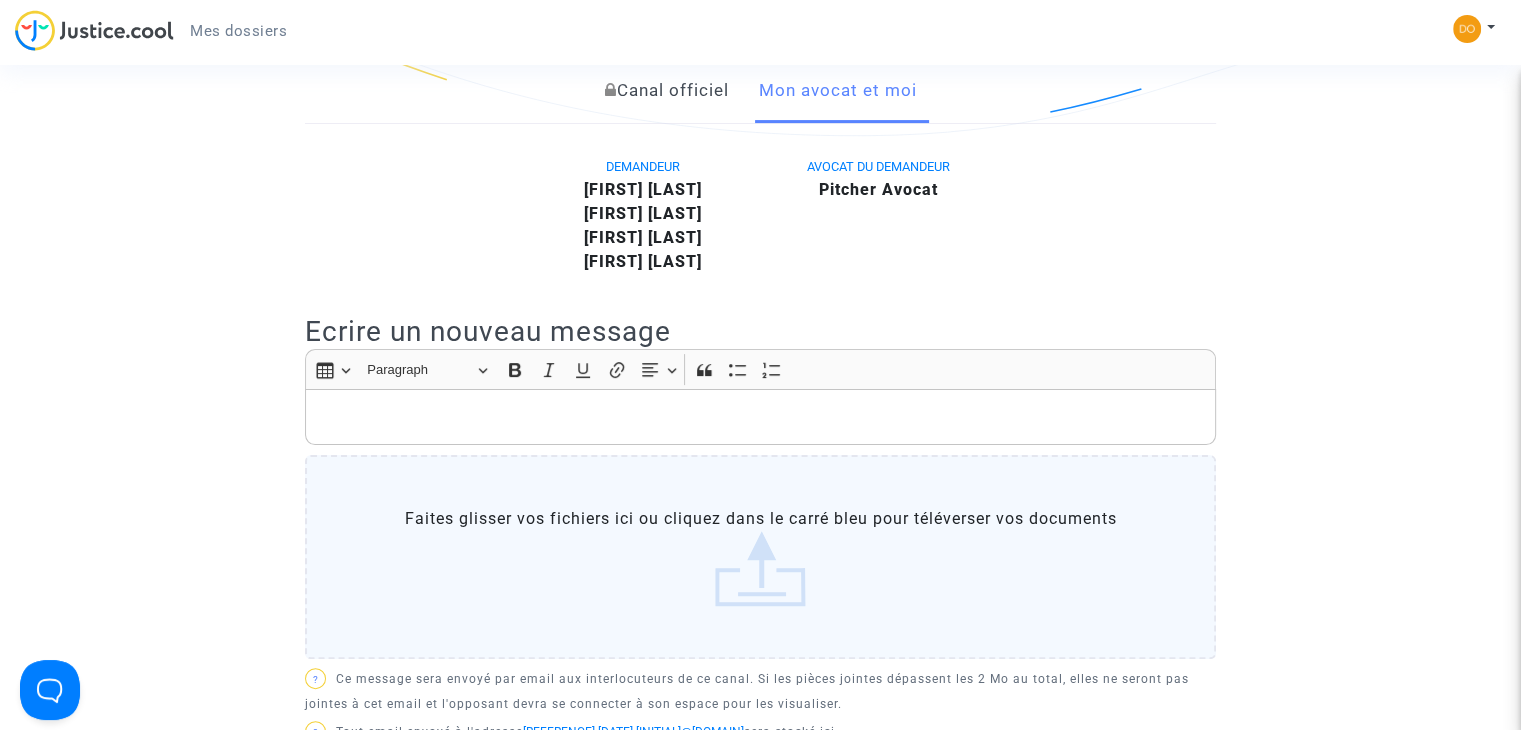 click on "Canal officiel" at bounding box center [666, 91] 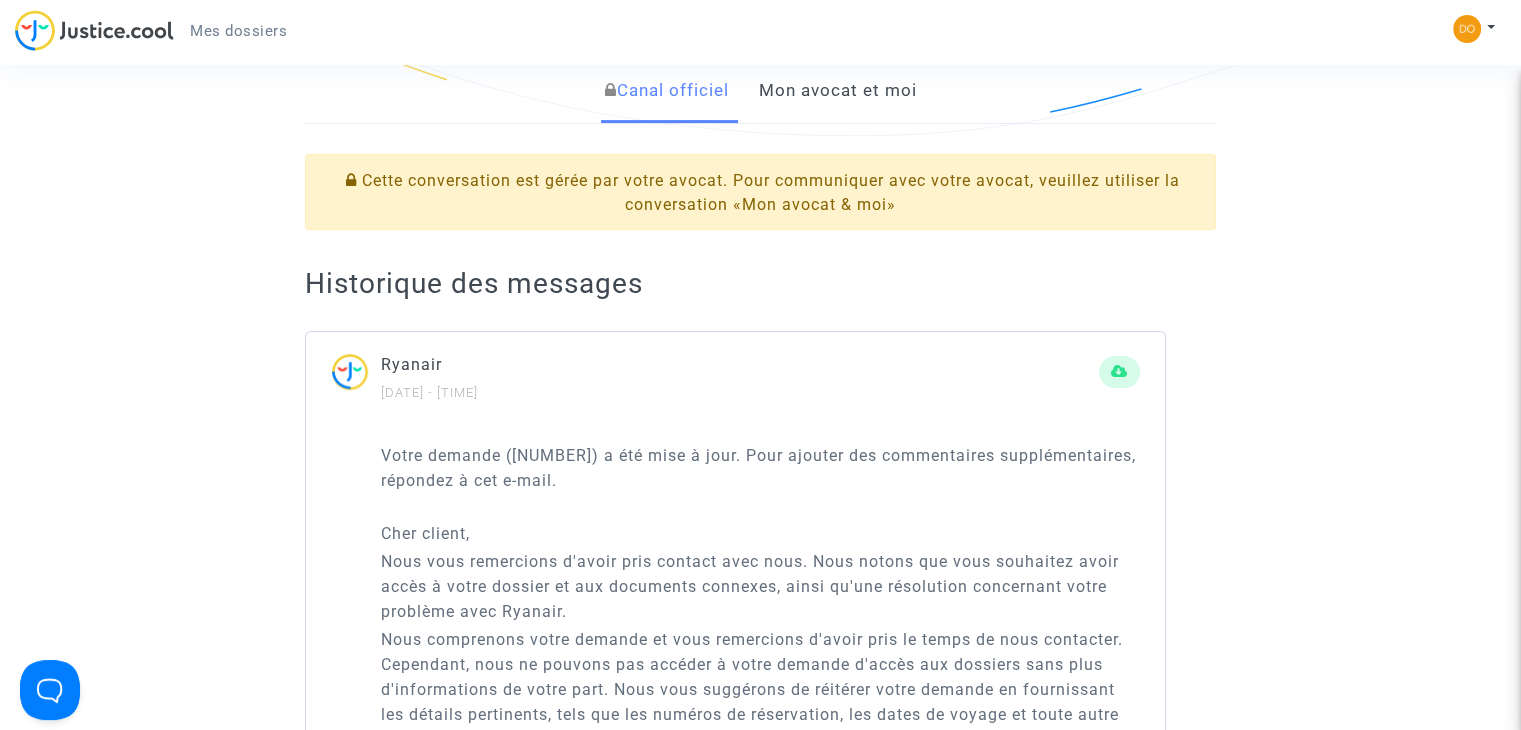 click on "Mon avocat et moi" at bounding box center [837, 91] 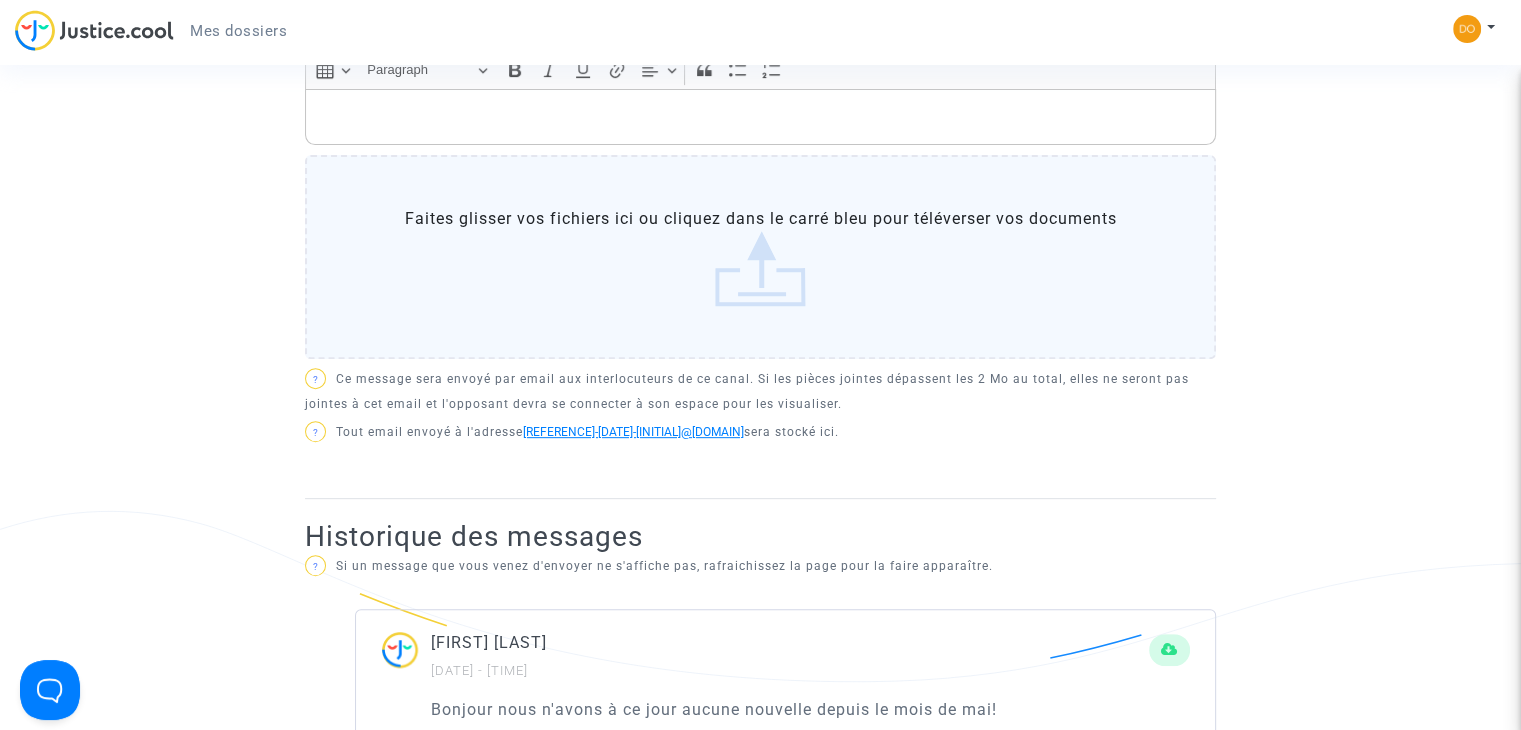scroll, scrollTop: 488, scrollLeft: 0, axis: vertical 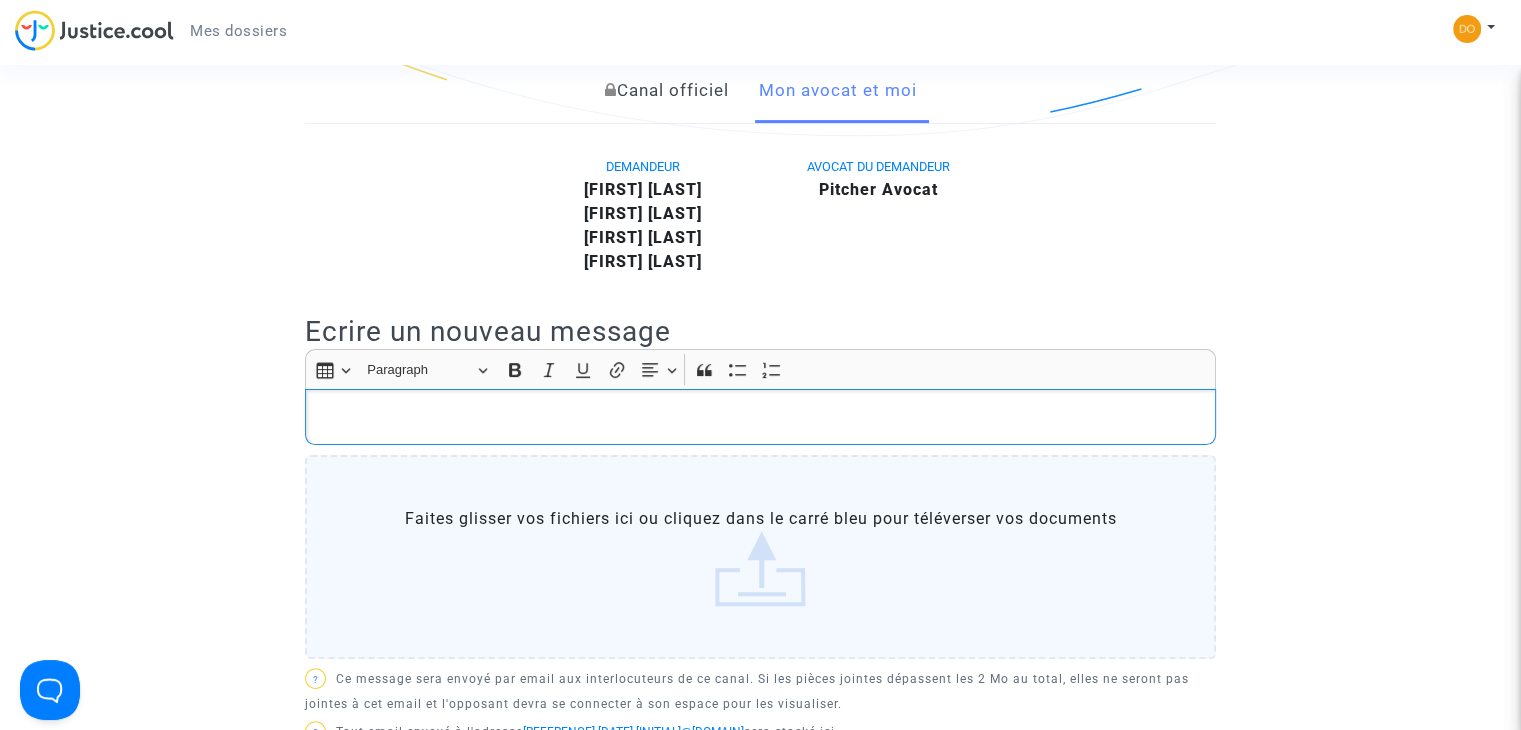 click at bounding box center (761, 416) 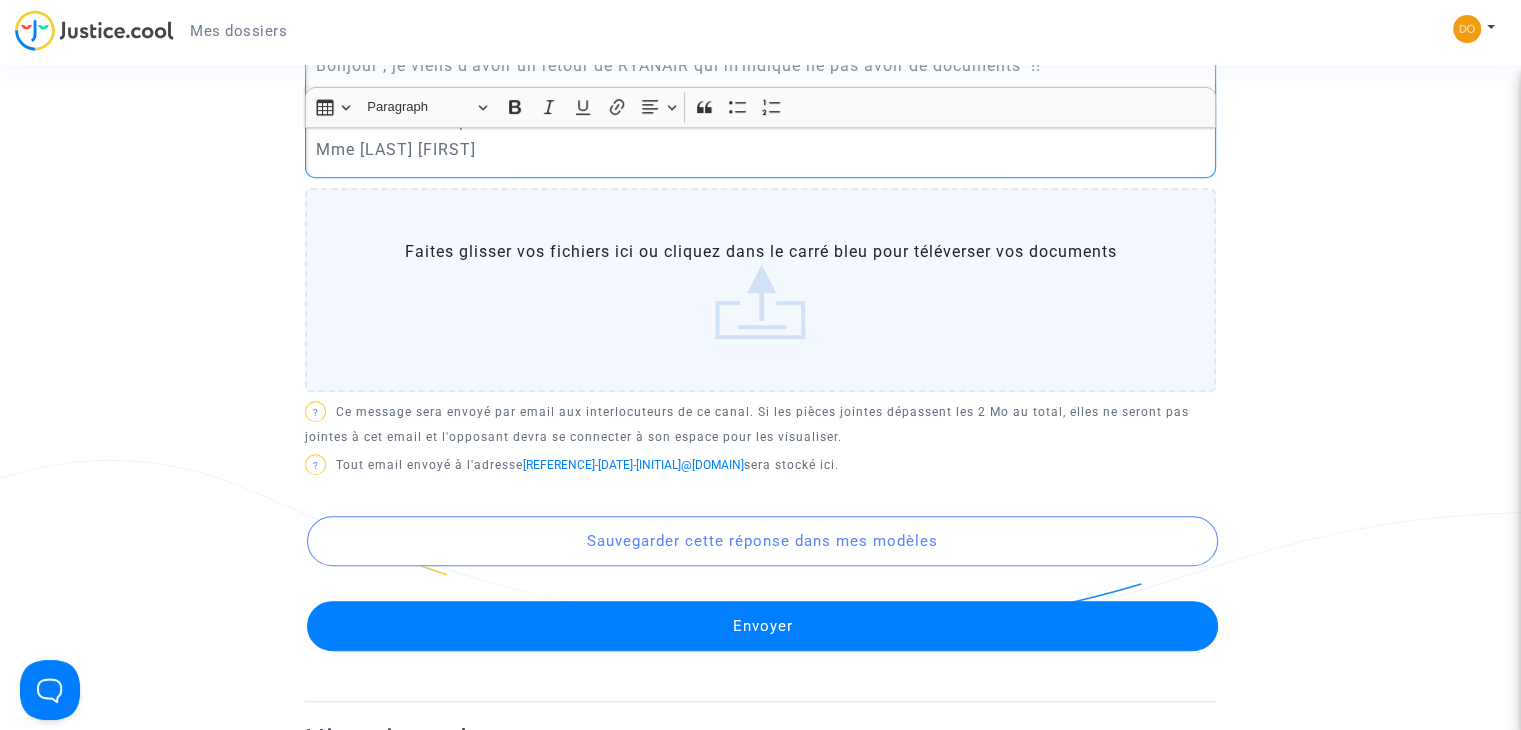 scroll, scrollTop: 988, scrollLeft: 0, axis: vertical 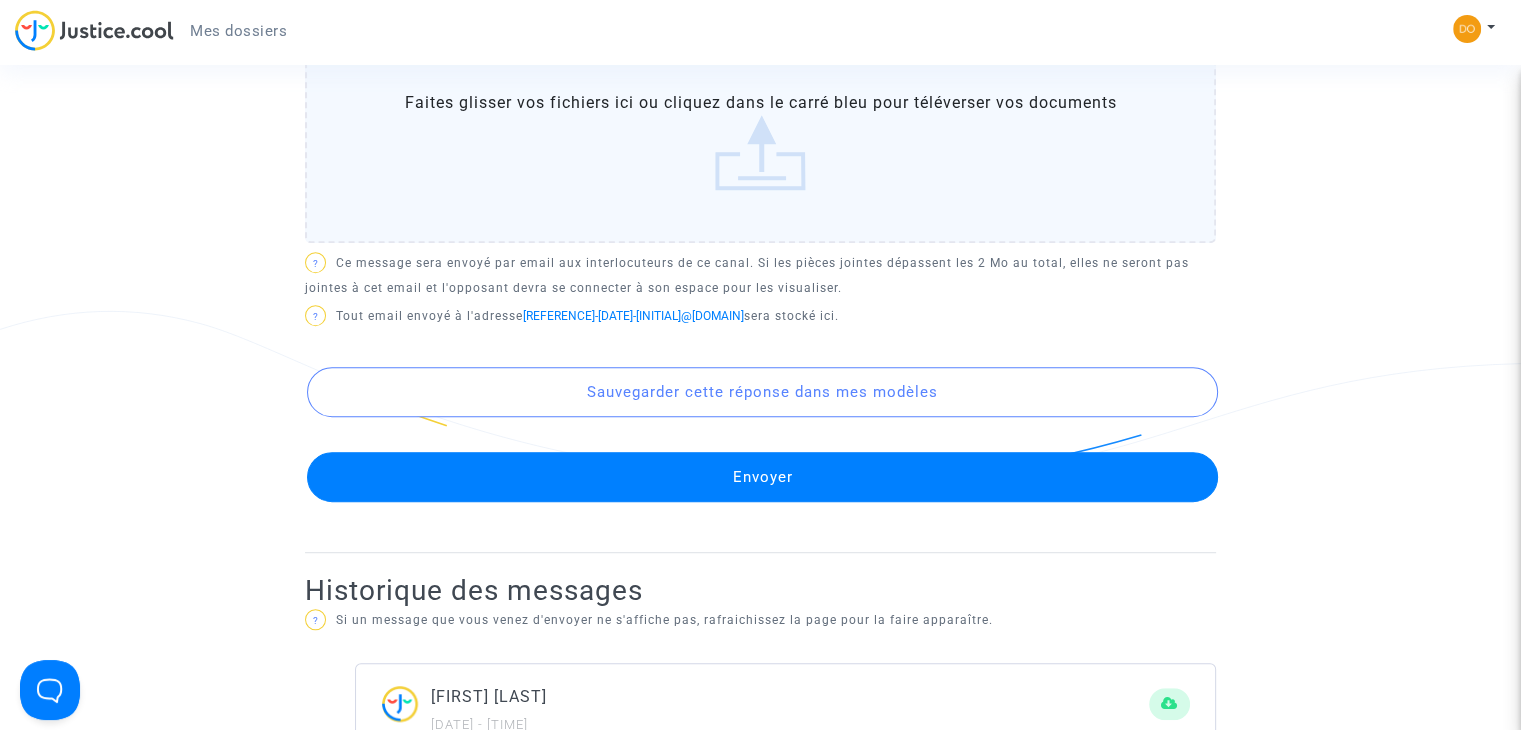 click on "Envoyer" at bounding box center (762, 477) 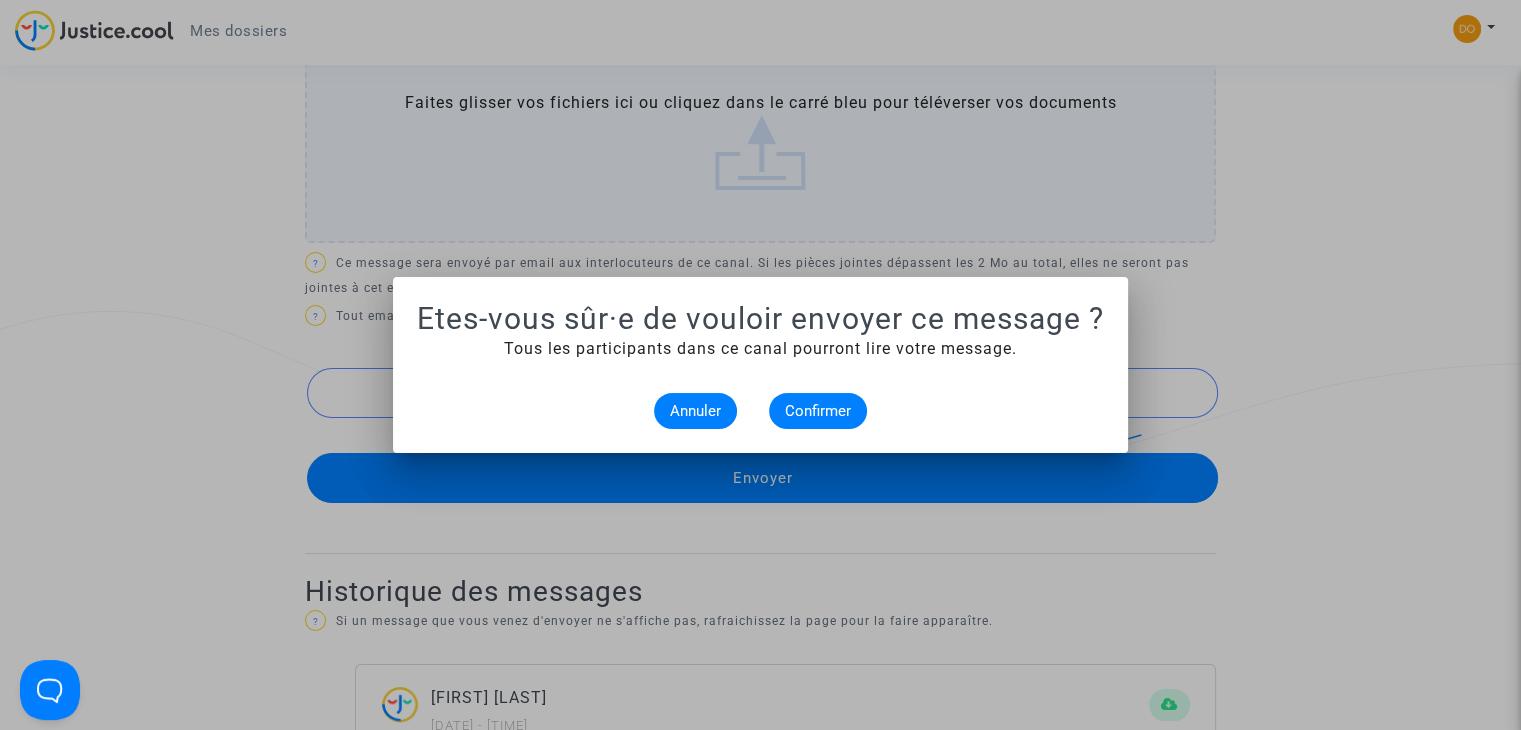 scroll, scrollTop: 0, scrollLeft: 0, axis: both 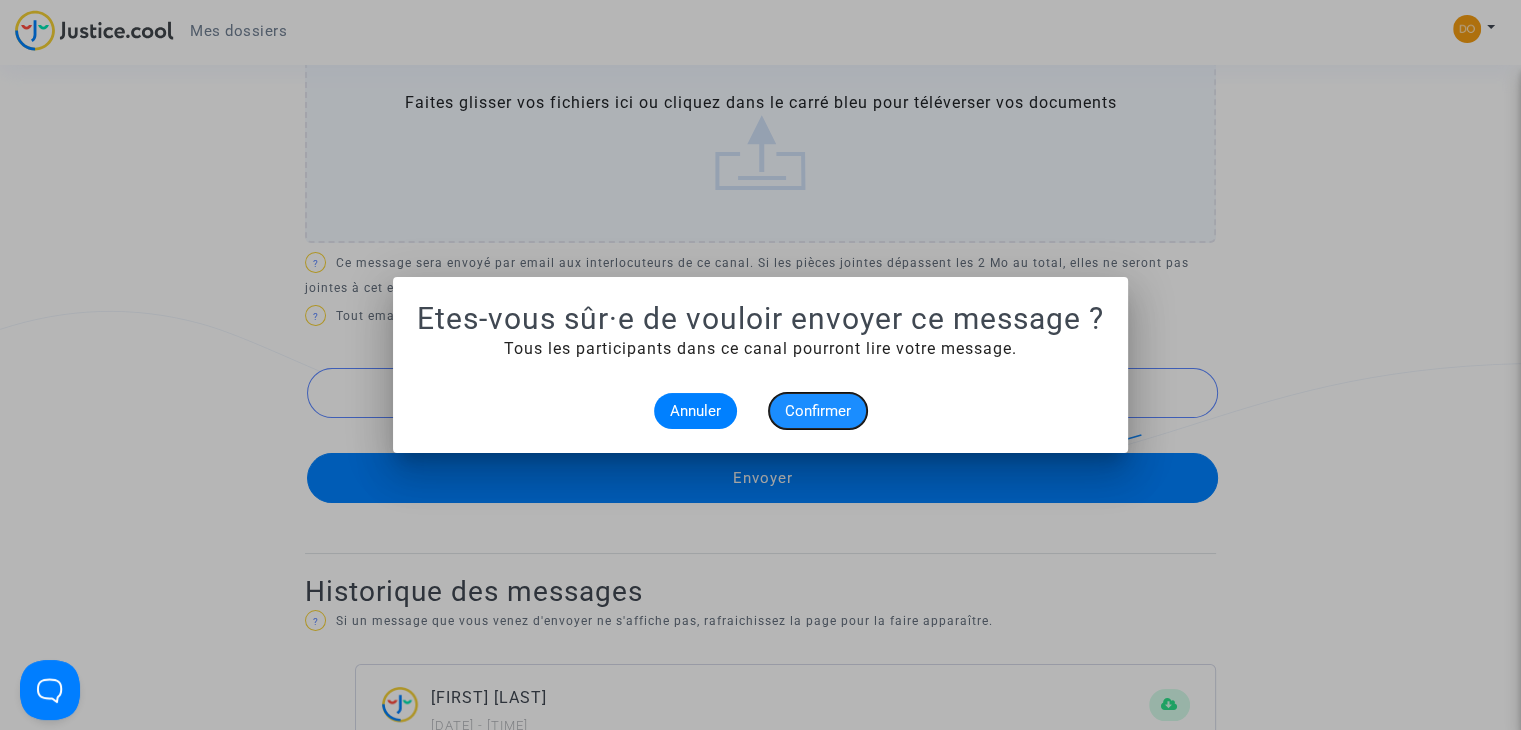 click on "Confirmer" at bounding box center [818, 411] 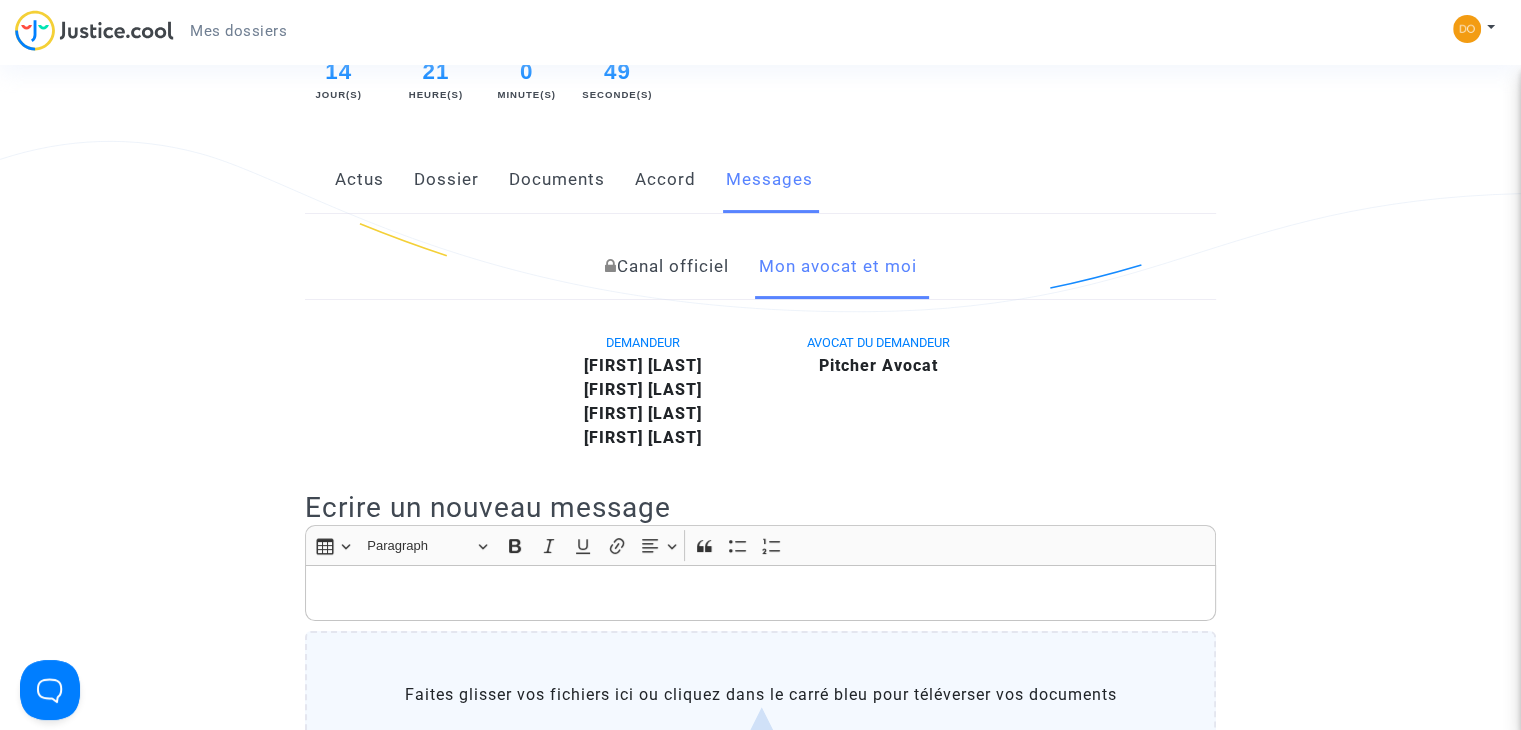 scroll, scrollTop: 188, scrollLeft: 0, axis: vertical 